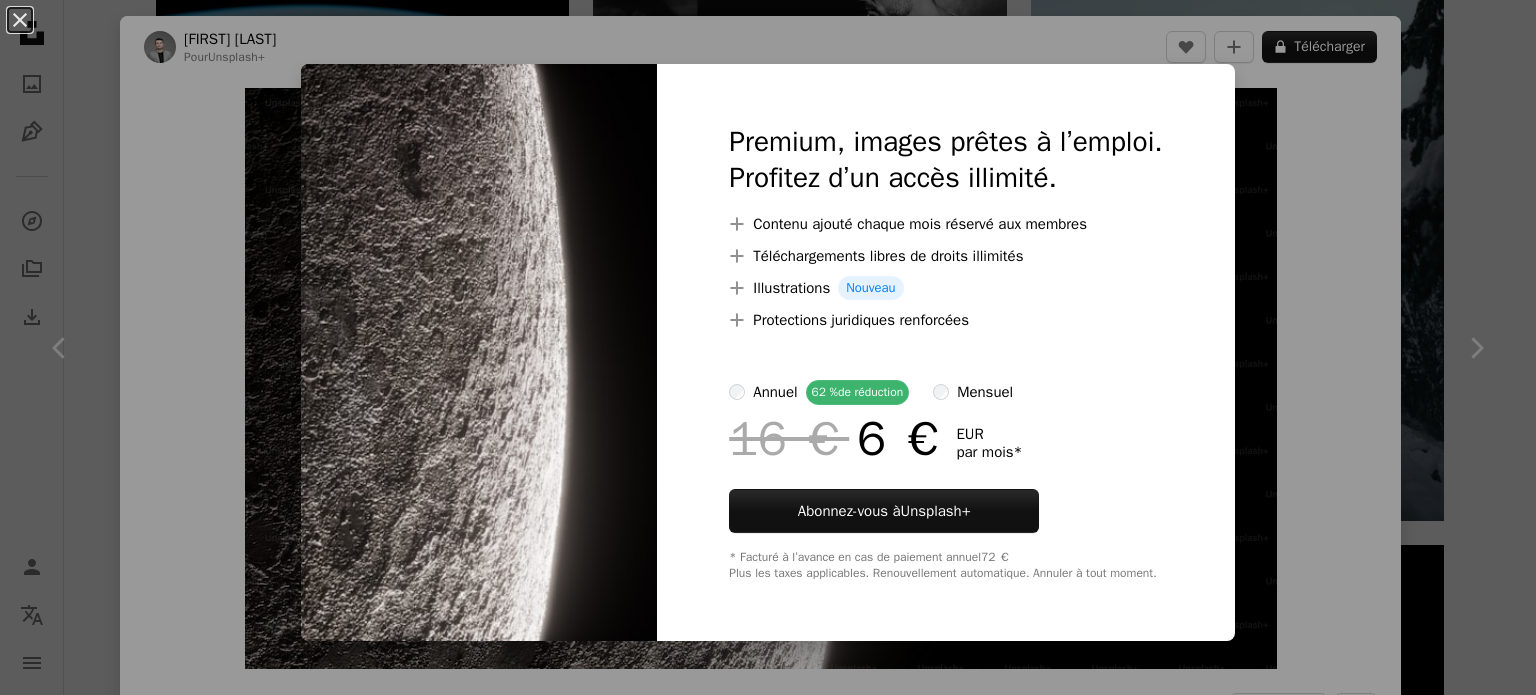 click on "An X shape Premium, images prêtes à l’emploi. Profitez d’un accès illimité. A plus sign Contenu ajouté chaque mois réservé aux membres A plus sign Téléchargements libres de droits illimités A plus sign Illustrations  Nouveau A plus sign Protections juridiques renforcées annuel 62 %  de réduction mensuel 16 €   6 € EUR par mois * Abonnez-vous à  Unsplash+ * Facturé à l’avance en cas de paiement annuel  72 € Plus les taxes applicables. Renouvellement automatique. Annuler à tout moment." at bounding box center [768, 347] 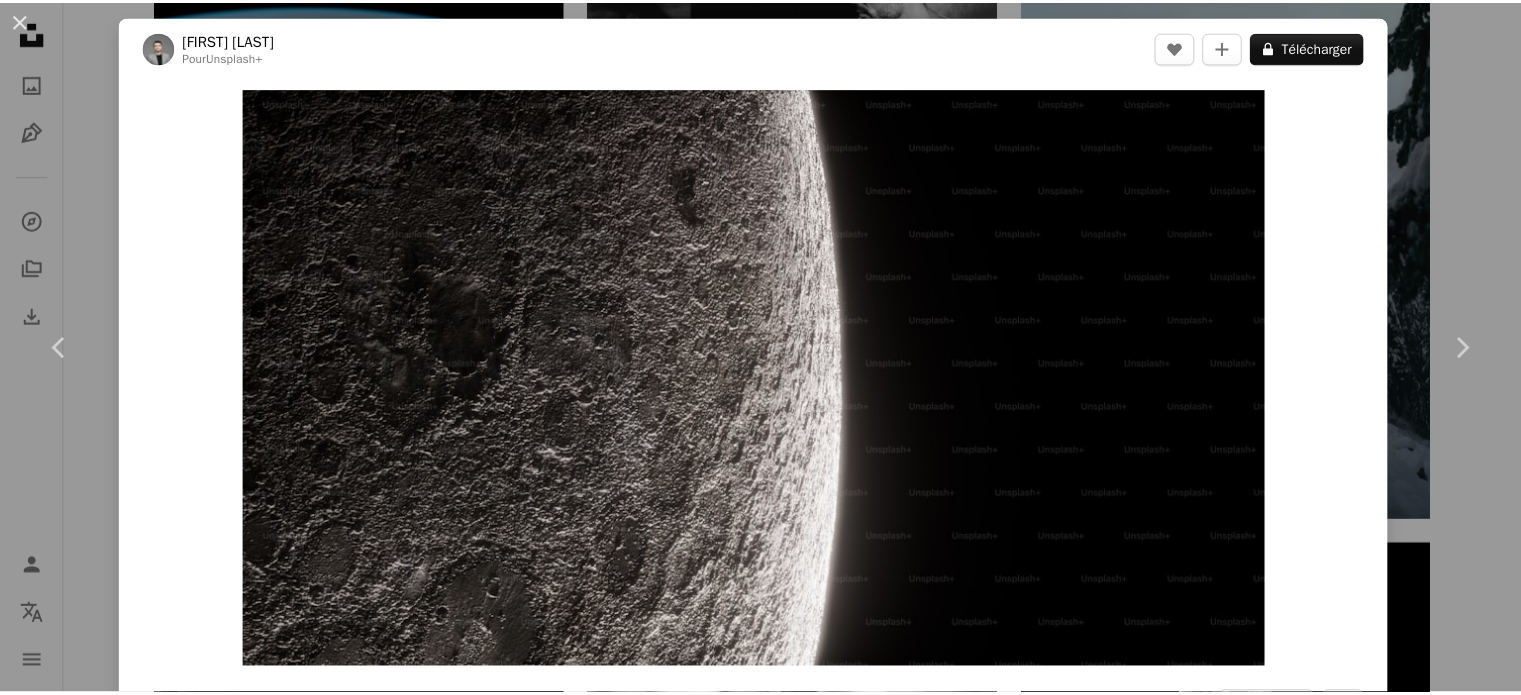 scroll, scrollTop: 3500, scrollLeft: 0, axis: vertical 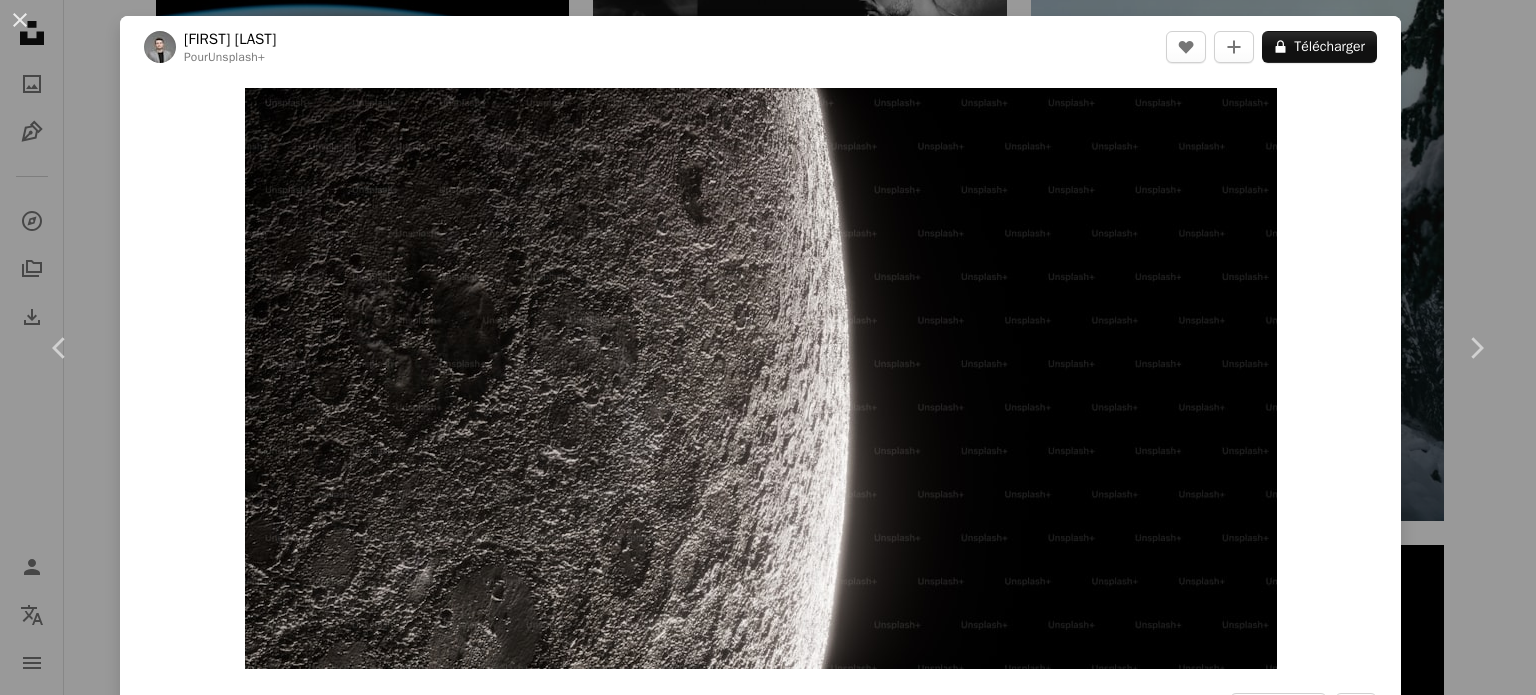 click on "An X shape Chevron left Chevron right [FIRST] [LAST] Pour Unsplash+ A heart A plus sign A lock Télécharger Zoom in A forward-right arrow Partager More Actions Calendar outlined Publiée le 27 février 2023 Safety Contenu cédé sous Licence Unsplash+ papier peint arrière-plan Images 4K espace lune planète Rendu 3D Image digitale rendre planètes Belle Lune lune png Surface de la lune Terre Lune texture de la lune gros plan sur la lune Lune NASA Luna Arrière-plans De cette série Chevron right Plus sign for Unsplash+ Plus sign for Unsplash+ Plus sign for Unsplash+ Plus sign for Unsplash+ Plus sign for Unsplash+ Plus sign for Unsplash+ Plus sign for Unsplash+ Plus sign for Unsplash+ Plus sign for Unsplash+ Plus sign for Unsplash+ Images associées Plus sign for Unsplash+ A heart A plus sign [FIRST] [LAST] Pour Unsplash+ A lock Télécharger Plus sign for Unsplash+ A heart A plus sign A. C. Pour Unsplash+ A lock Télécharger Plus sign for Unsplash+ A heart A plus sign Planet Volumes Pour Pour" at bounding box center [768, 347] 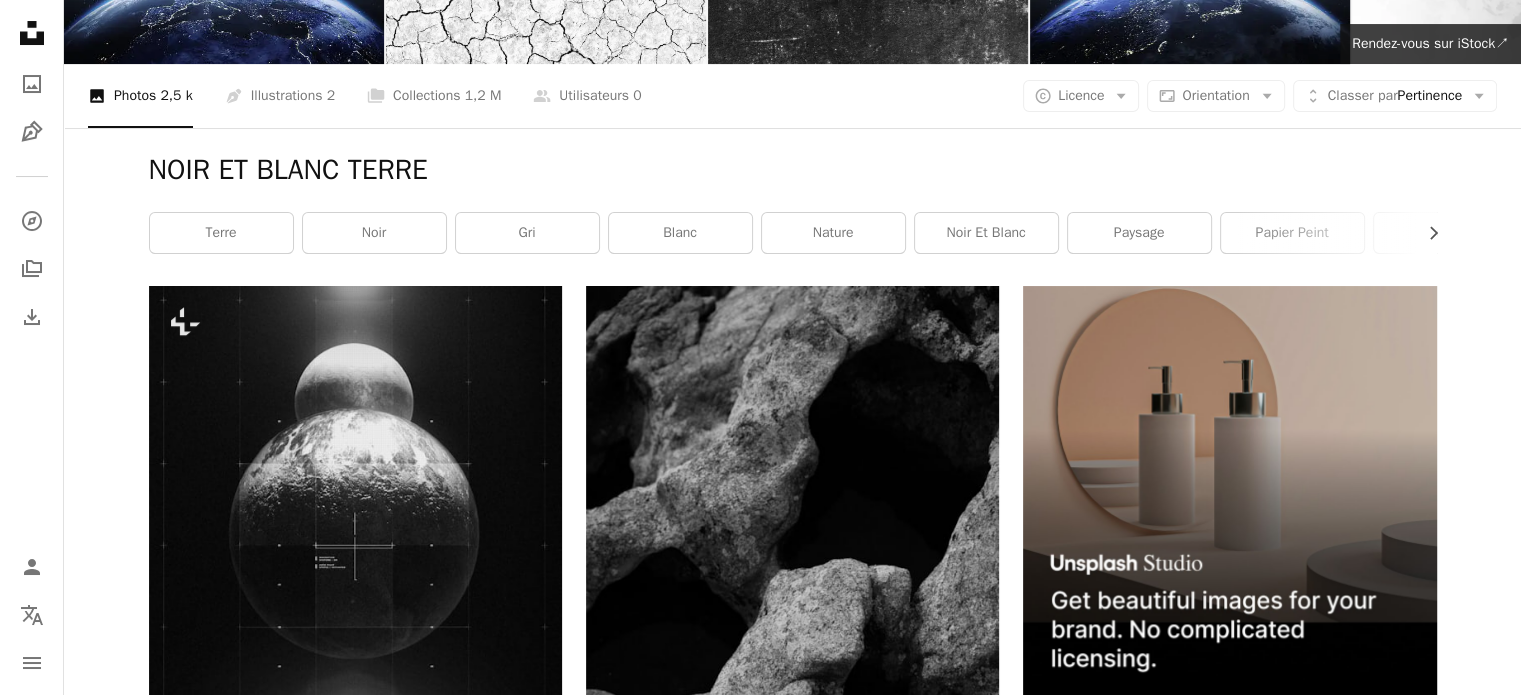 scroll, scrollTop: 0, scrollLeft: 0, axis: both 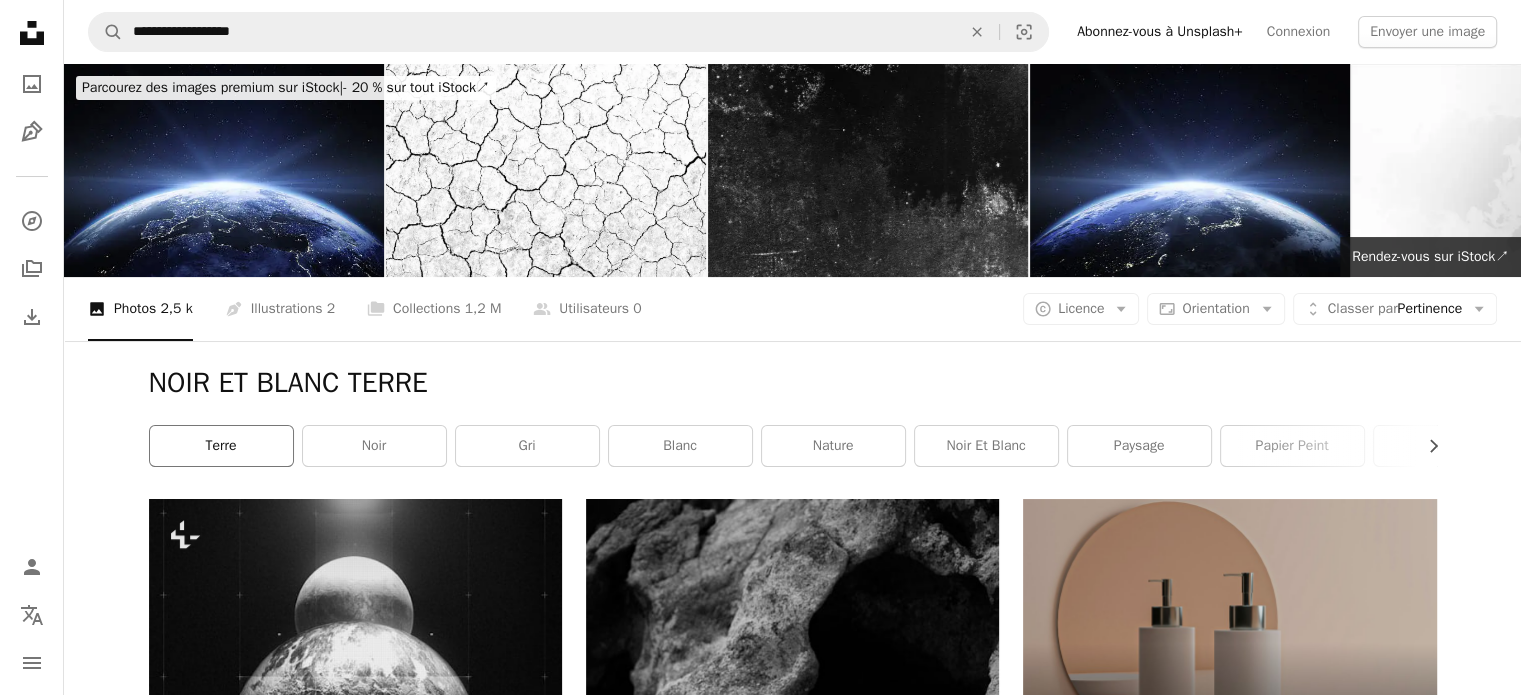 click on "terre" at bounding box center (221, 446) 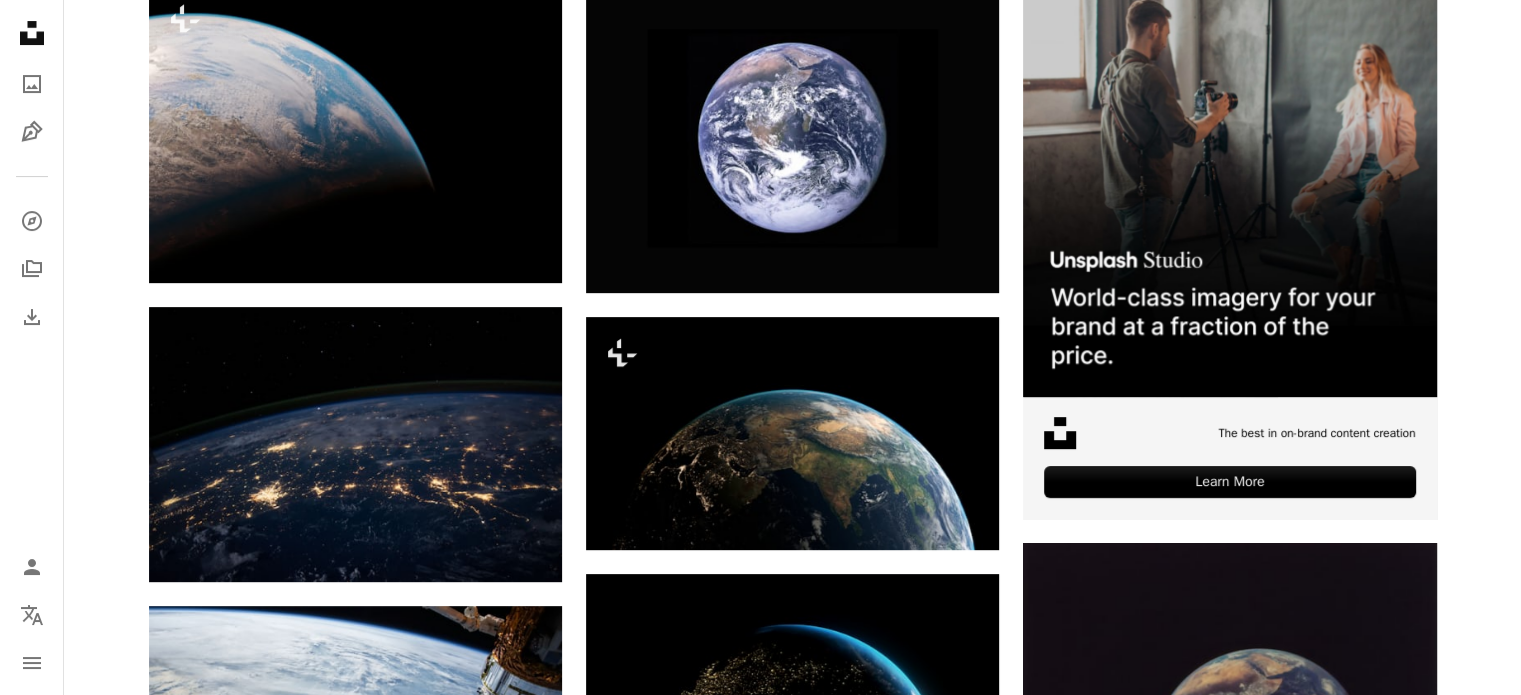 scroll, scrollTop: 600, scrollLeft: 0, axis: vertical 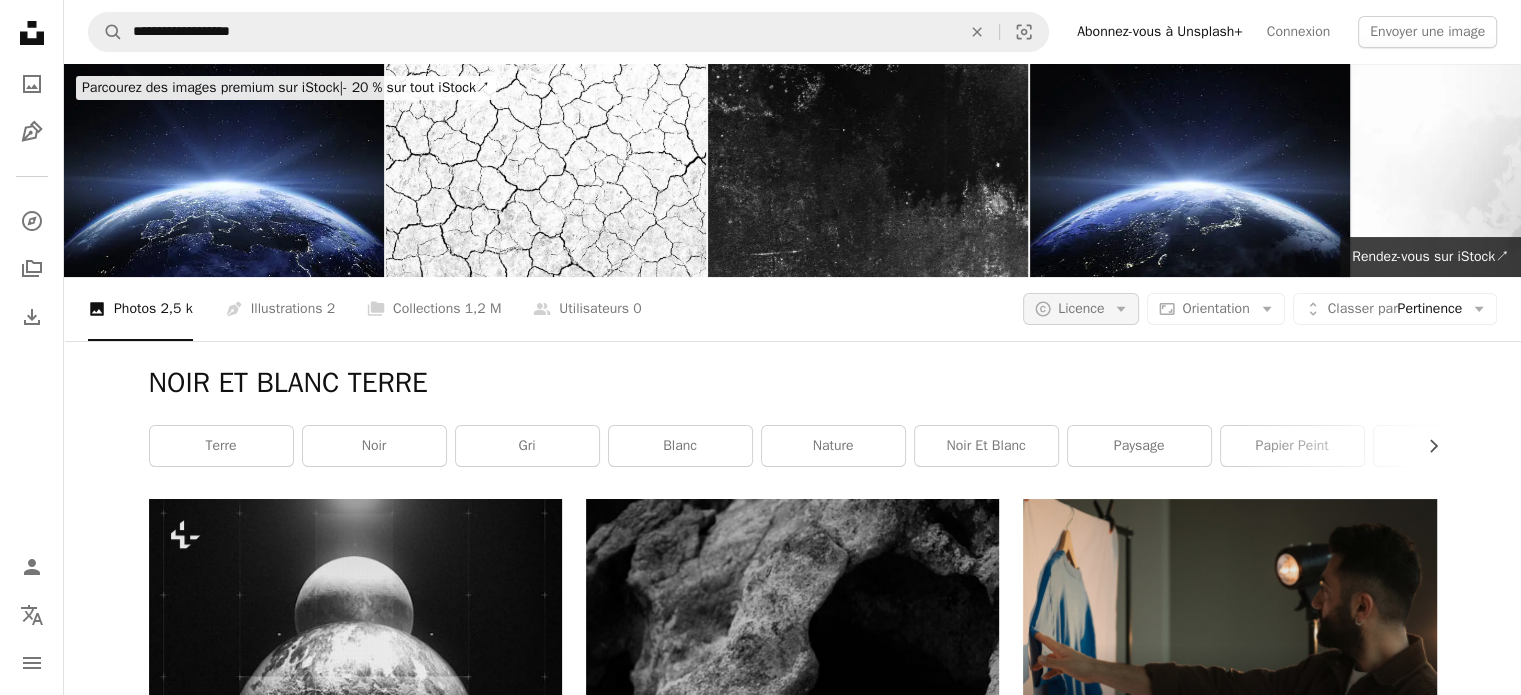 click on "Arrow down" 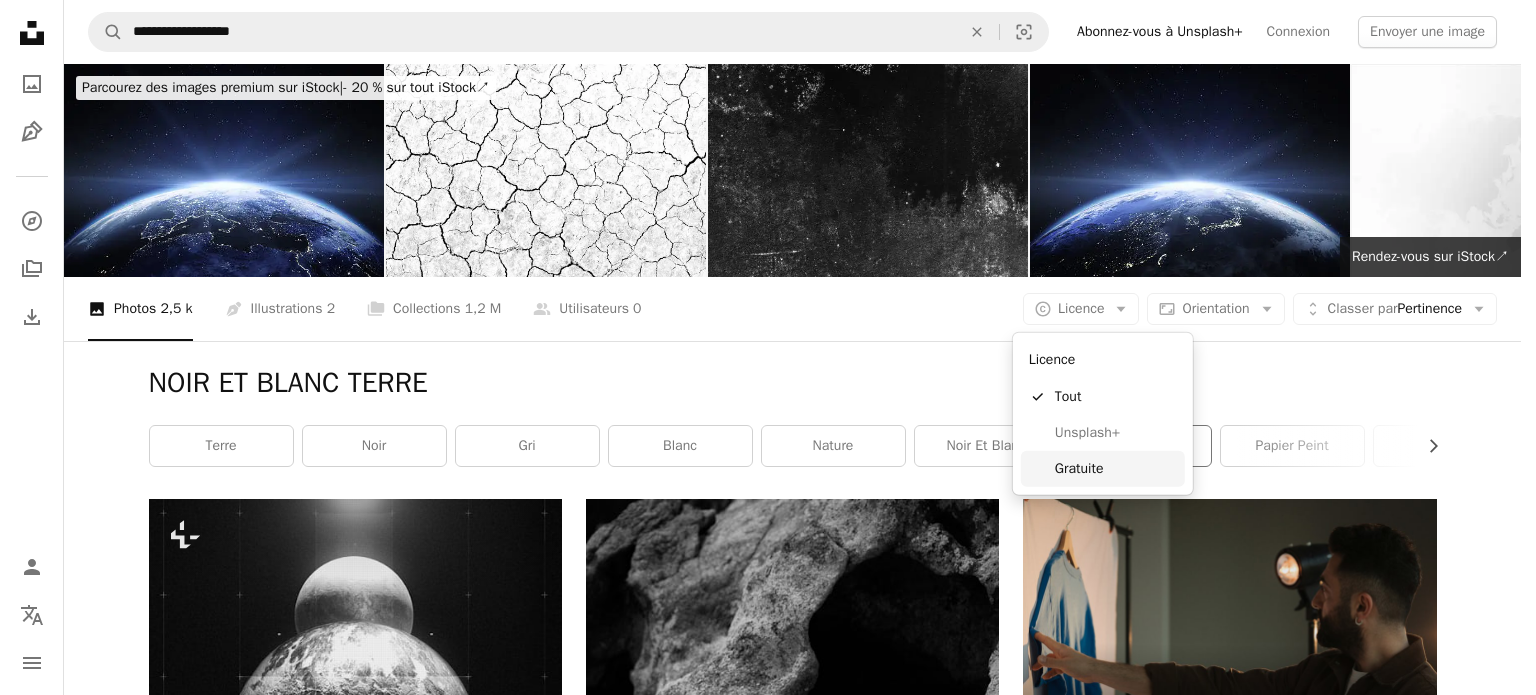 click on "Gratuite" at bounding box center (1116, 469) 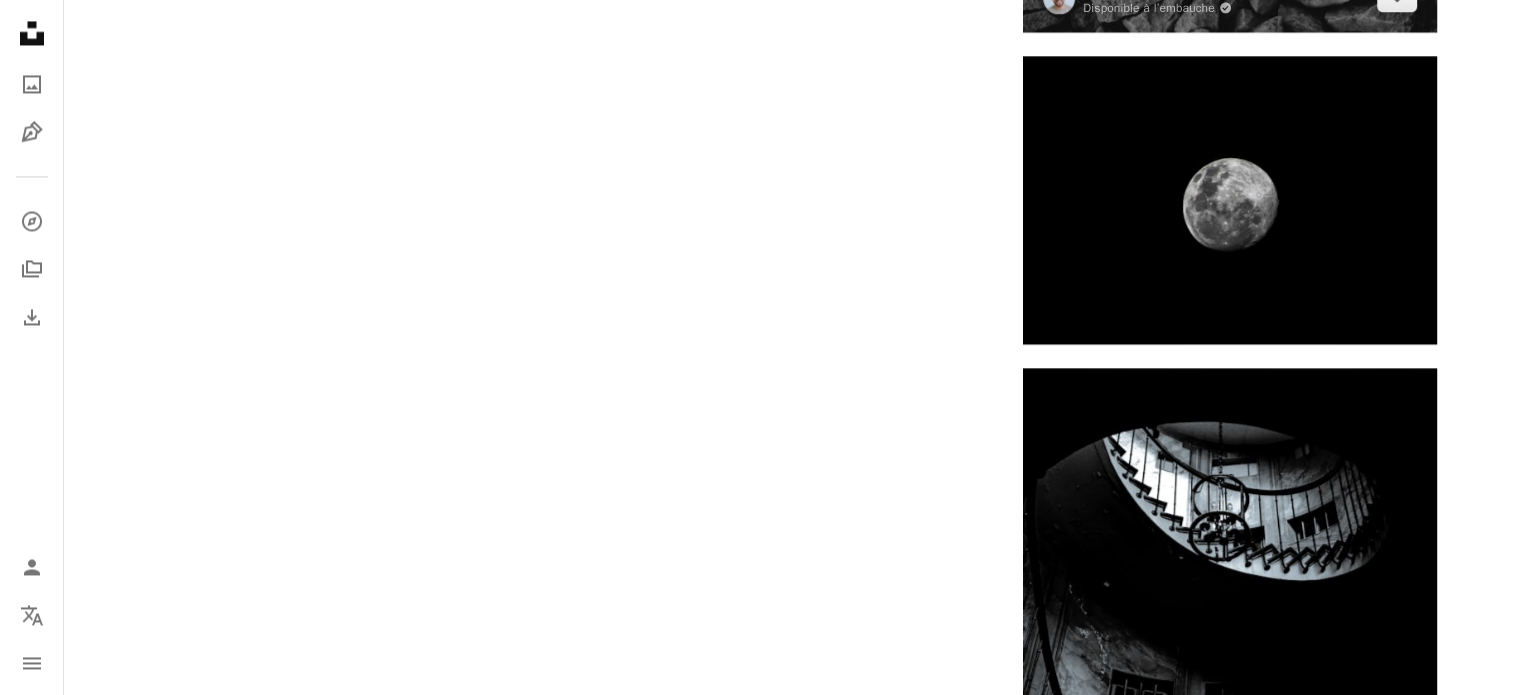 scroll, scrollTop: 3300, scrollLeft: 0, axis: vertical 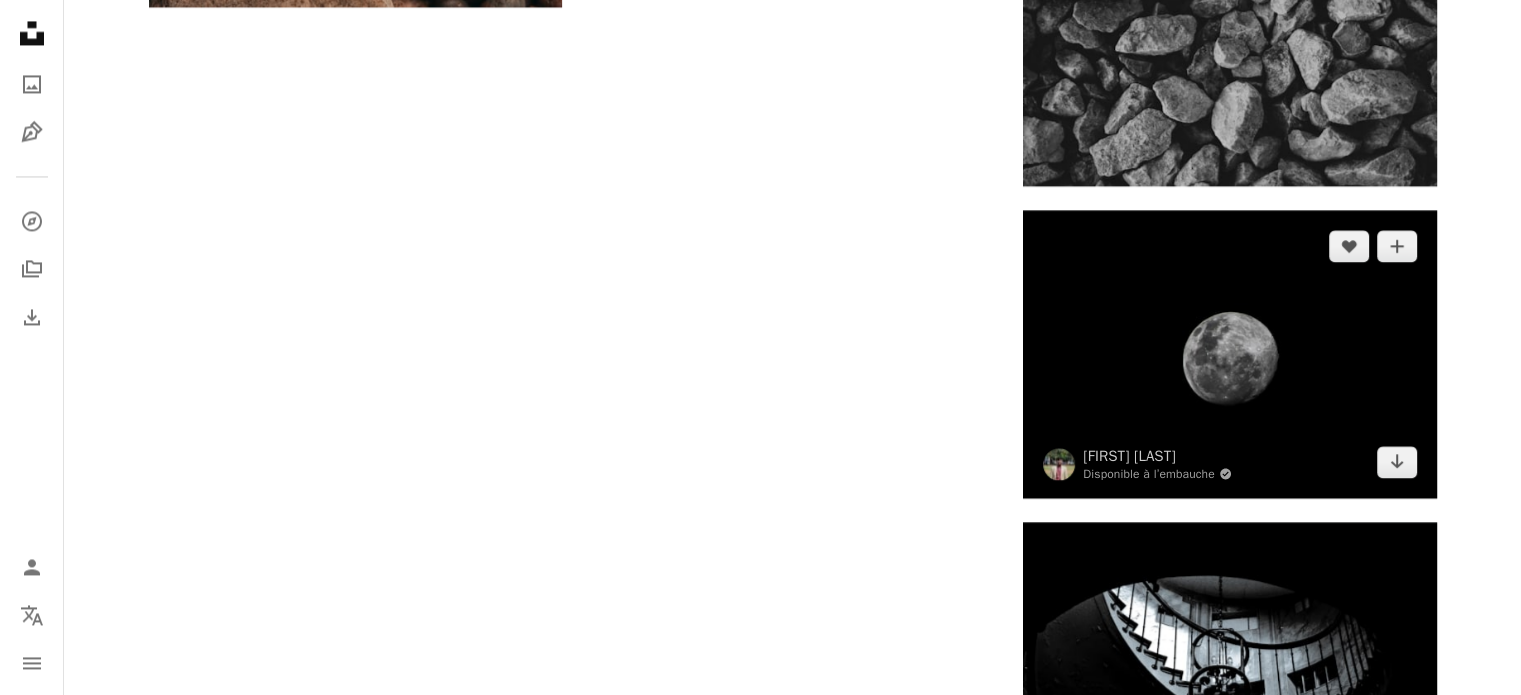 click at bounding box center (1229, 354) 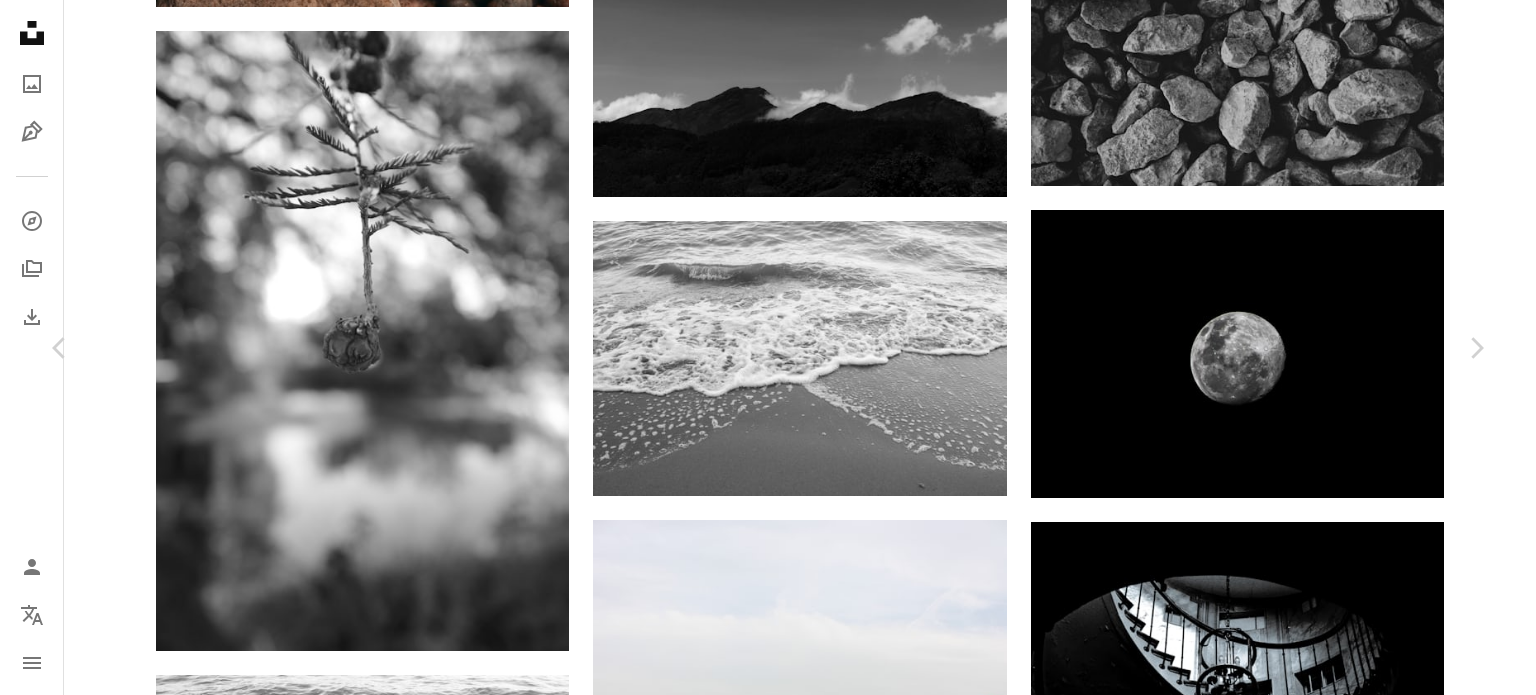 click on "An X shape Chevron left Chevron right Vedant Agrawal Disponible à l’embauche A checkmark inside of a circle A heart A plus sign Télécharger gratuitement Chevron down Zoom in Vues [NUMBER] Téléchargements [NUMBER] Présentée dans Spiritualité , Nature A forward-right arrow Partager Info icon Infos More Actions A map marker The Moon Calendar outlined Publiée le [DATE] Camera Canon, EOS 1100D Safety Utilisation gratuite sous la Licence Unsplash noir lune terre galaxie blanc beauté Roches spiritualité clarté cratère Nuit dehors astronomie Cosmos La Lune Fonds d’écran HD Parcourez des images premium sur iStock | - 20 % avec le code UNSPLASH20 Rendez-vous sur iStock ↗ Images associées A heart A plus sign Bryce Wendler Disponible à l’embauche A checkmark inside of a circle Arrow pointing down Plus sign for Unsplash+ A heart A plus sign Jonny Gios Pour Unsplash+ A lock Télécharger A heart A plus sign Ashwini Chaudhary(Monty) Disponible à l’embauche Arrow pointing down" at bounding box center [768, 4892] 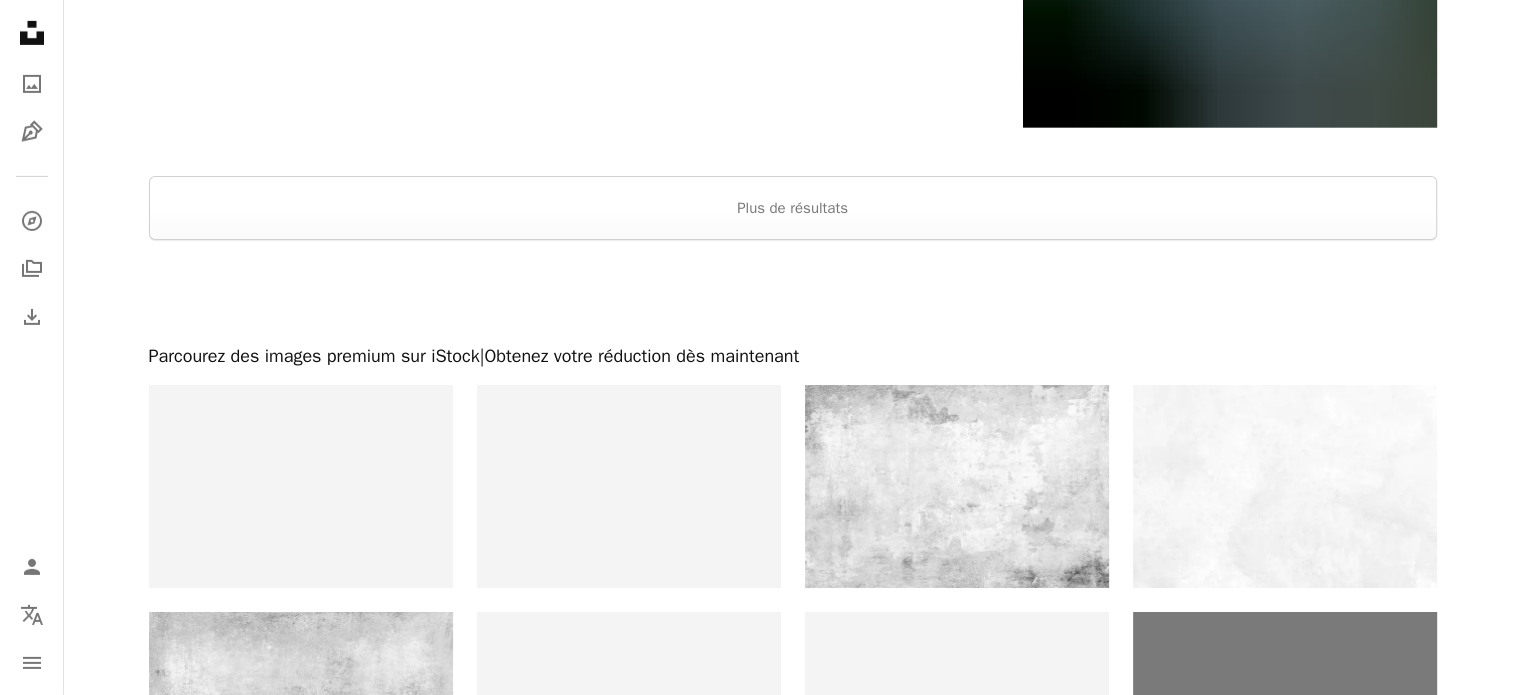scroll, scrollTop: 6900, scrollLeft: 0, axis: vertical 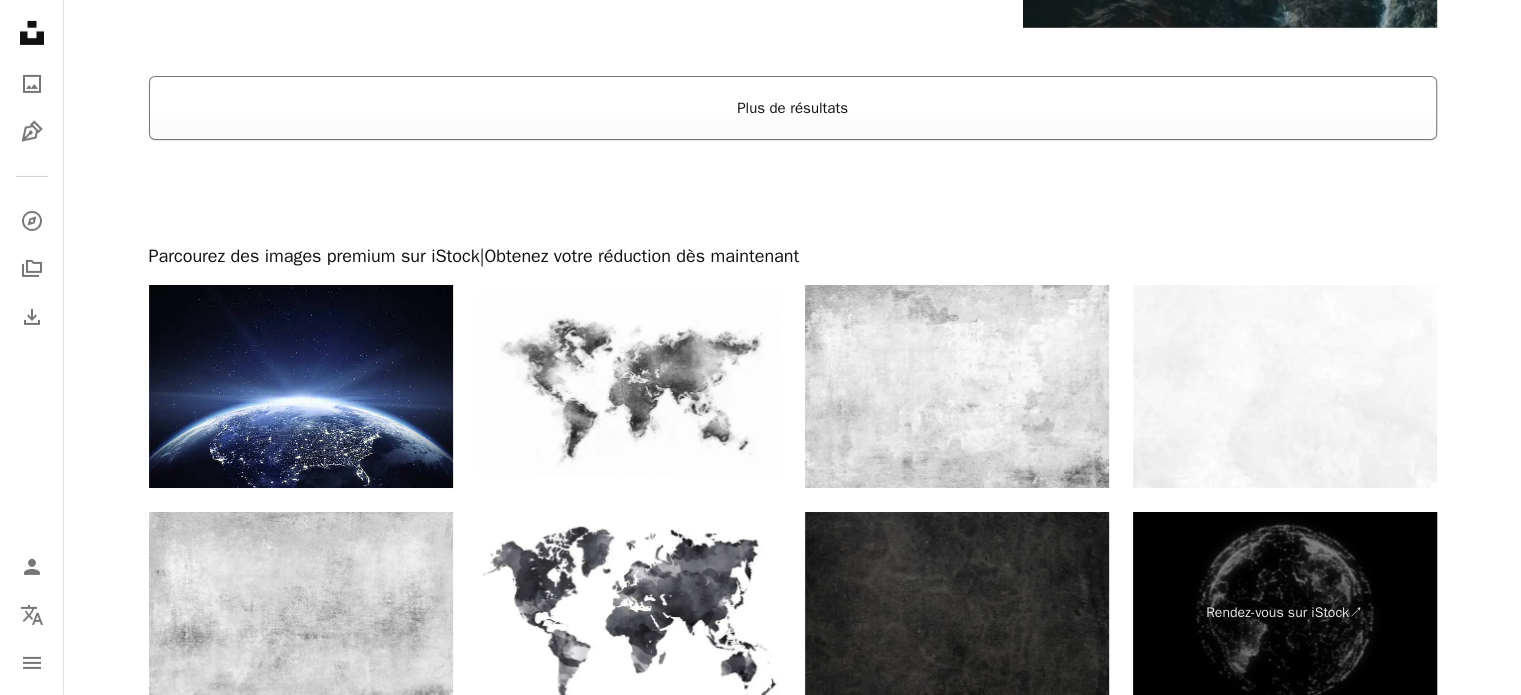 click on "Plus de résultats" at bounding box center (793, 108) 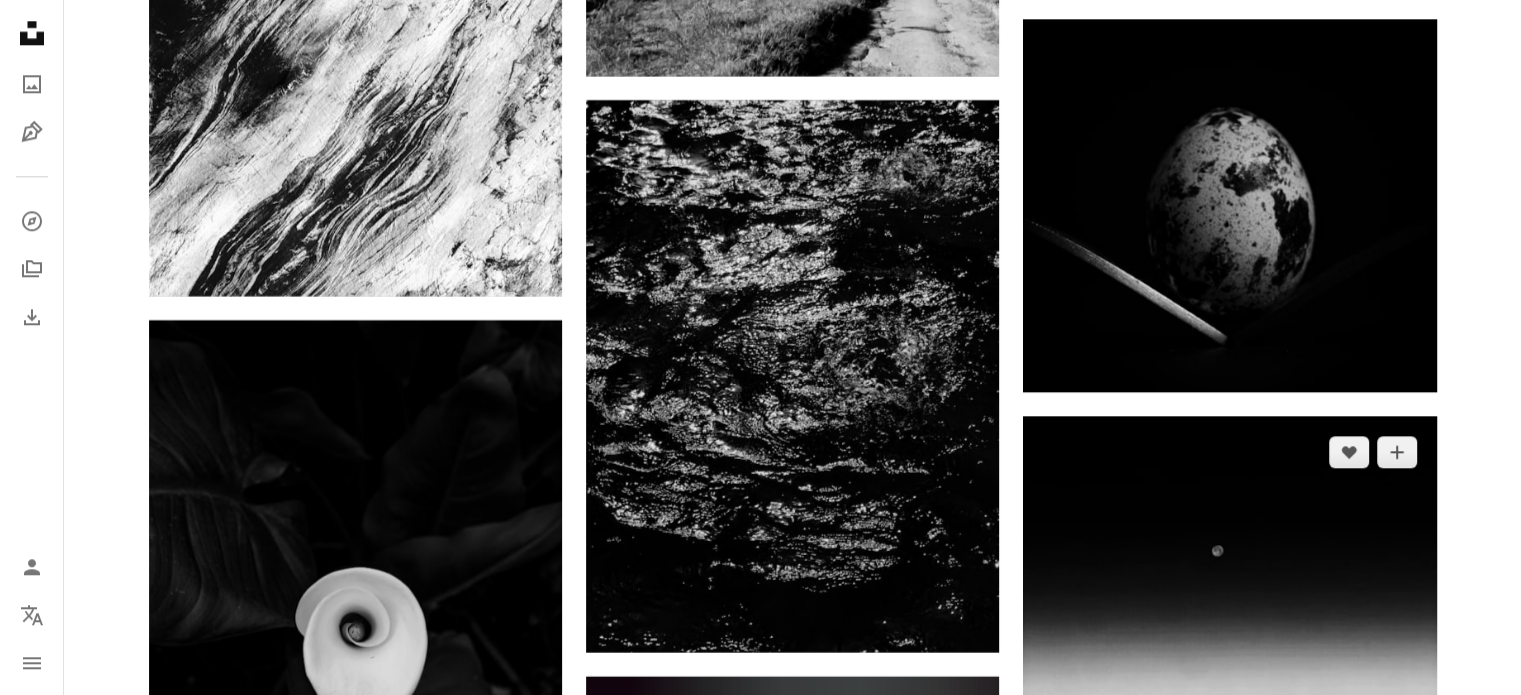 scroll, scrollTop: 9700, scrollLeft: 0, axis: vertical 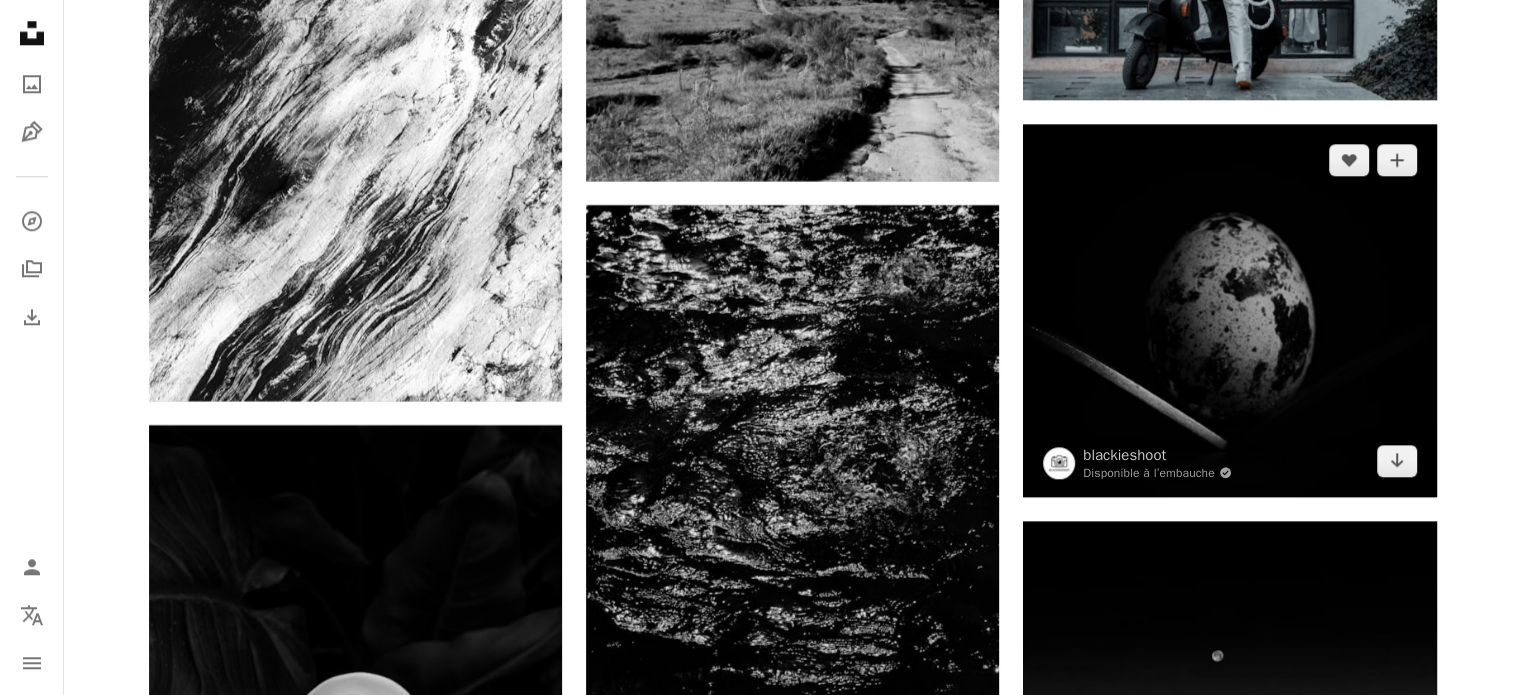 click at bounding box center [1229, 310] 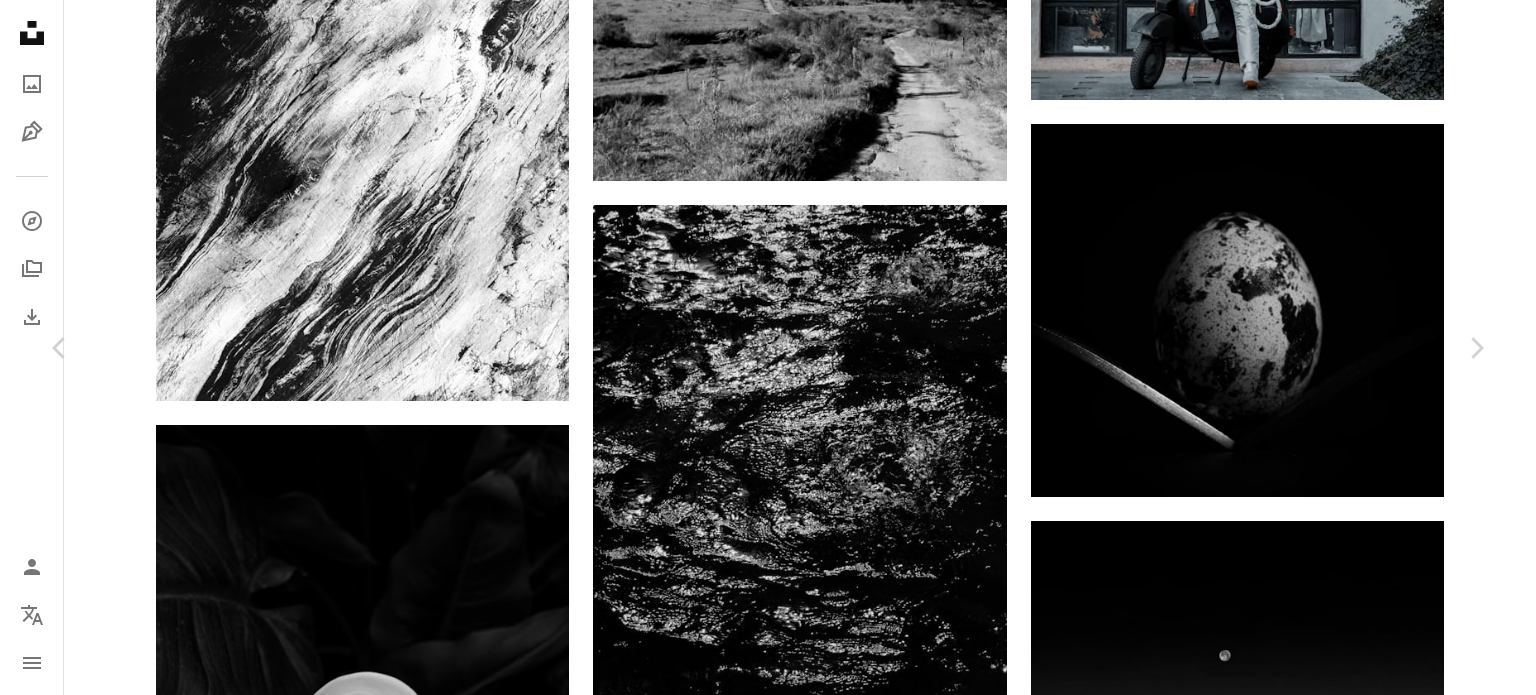 click on "[FIRST] [LAST]" at bounding box center [768, 4571] 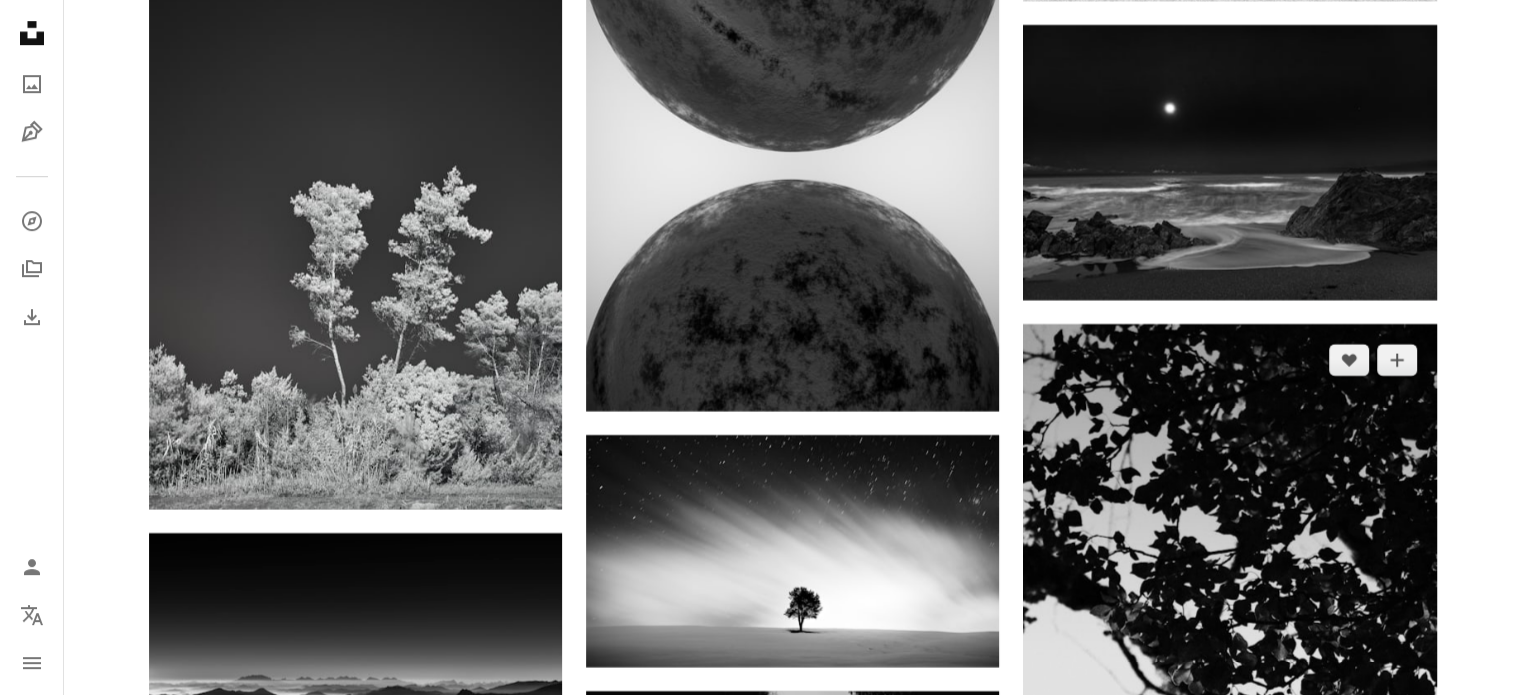 scroll, scrollTop: 16100, scrollLeft: 0, axis: vertical 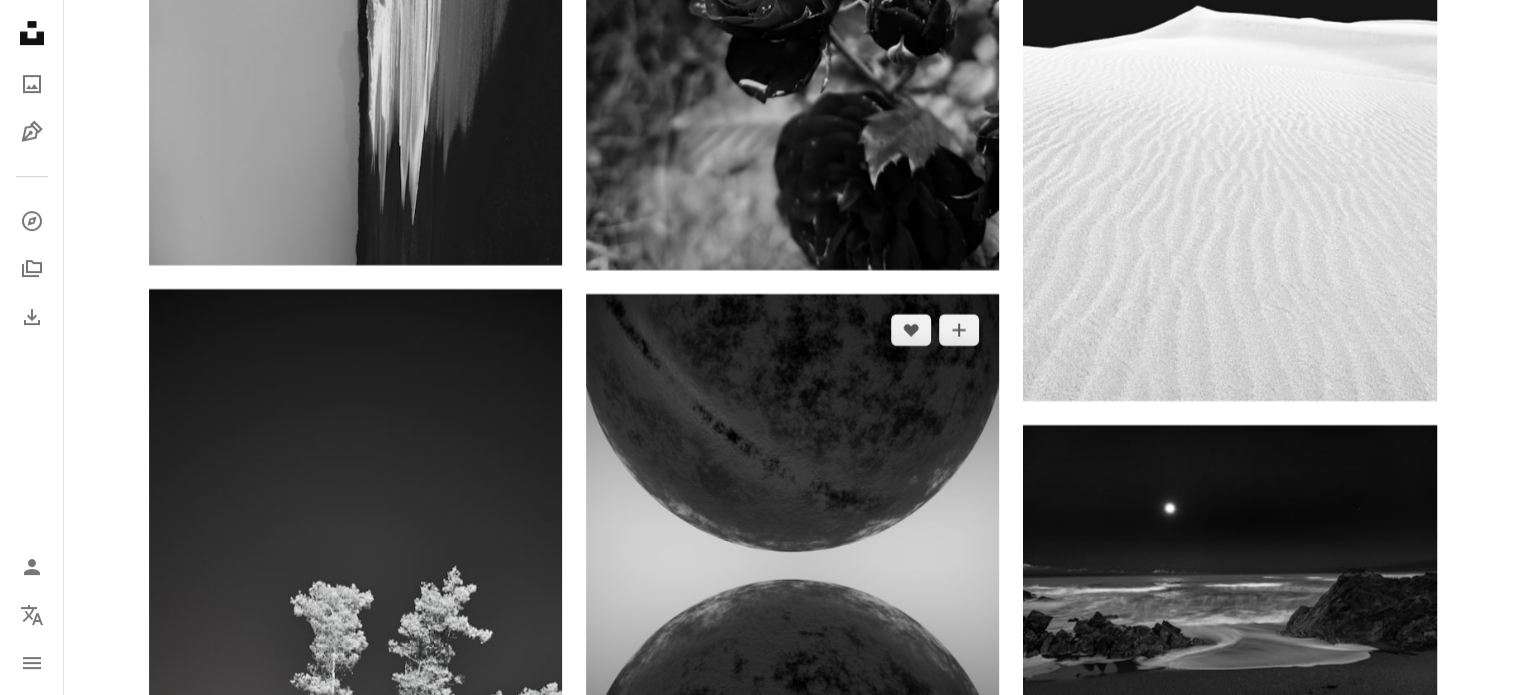 click at bounding box center [792, 552] 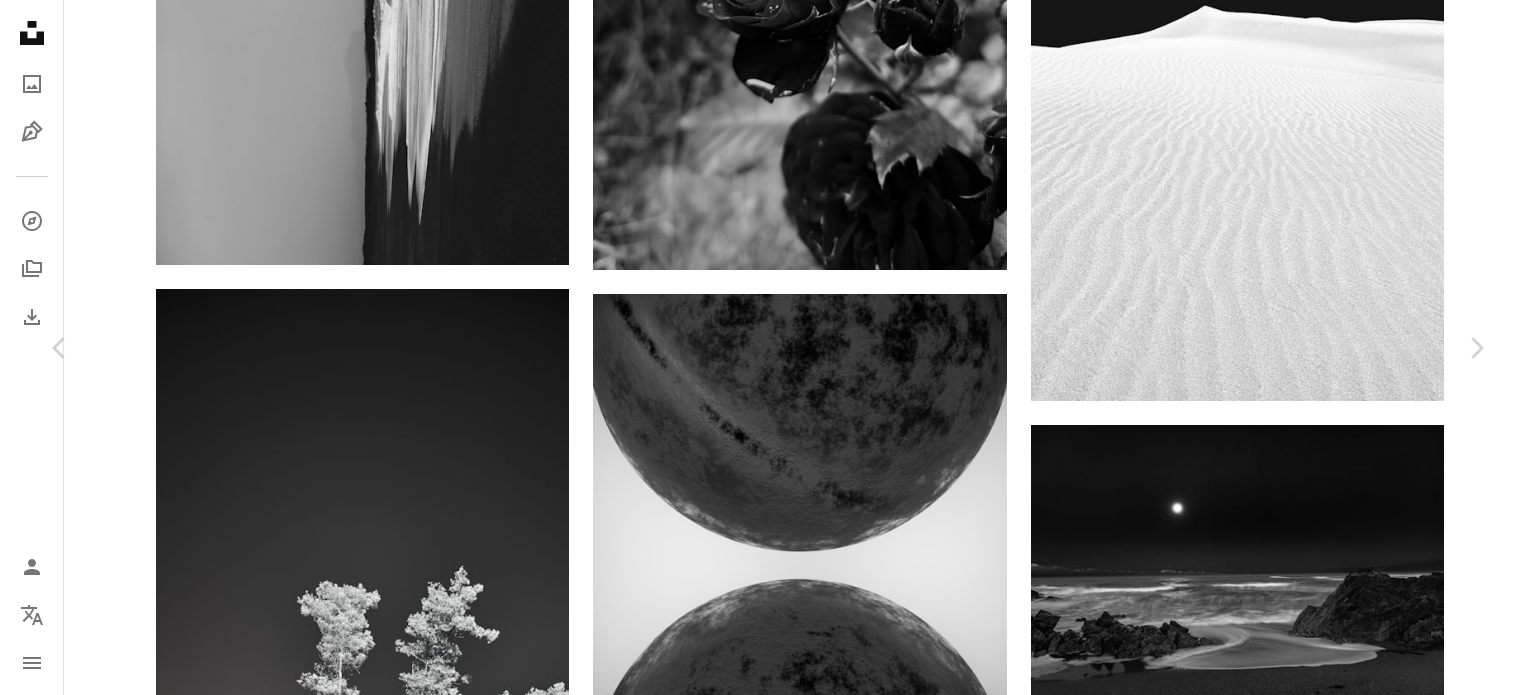 click on "An X shape Chevron left Chevron right [FIRST] [LAST] Disponible à l’embauche A checkmark inside of a circle A heart A plus sign Télécharger gratuitement Chevron down Zoom in Vues 83 317 Téléchargements 435 Présentée dans Rendus 3D A forward-right arrow Partager Info icon Infos More Actions Calendar outlined Publiée le 11 mars 2024 Safety Utilisation gratuite sous la Licence Unsplash Rendu 3D Image digitale rendre matériaux nourriture espace univers gris fruit dehors astronomie Cosmos poire produire sphère Images Creative Commons Parcourez des images premium sur iStock | - 20 % avec le code UNSPLASH20 Rendez-vous sur iStock ↗ Images associées A heart A plus sign Resource Database Disponible à l’embauche A checkmark inside of a circle Arrow pointing down A heart A plus sign [FIRST] [LAST] Pour Unsplash+ A lock Télécharger A heart A plus sign Resource Database Disponible à l’embauche A checkmark inside of a circle Arrow pointing down A heart A plus sign" at bounding box center [768, 5198] 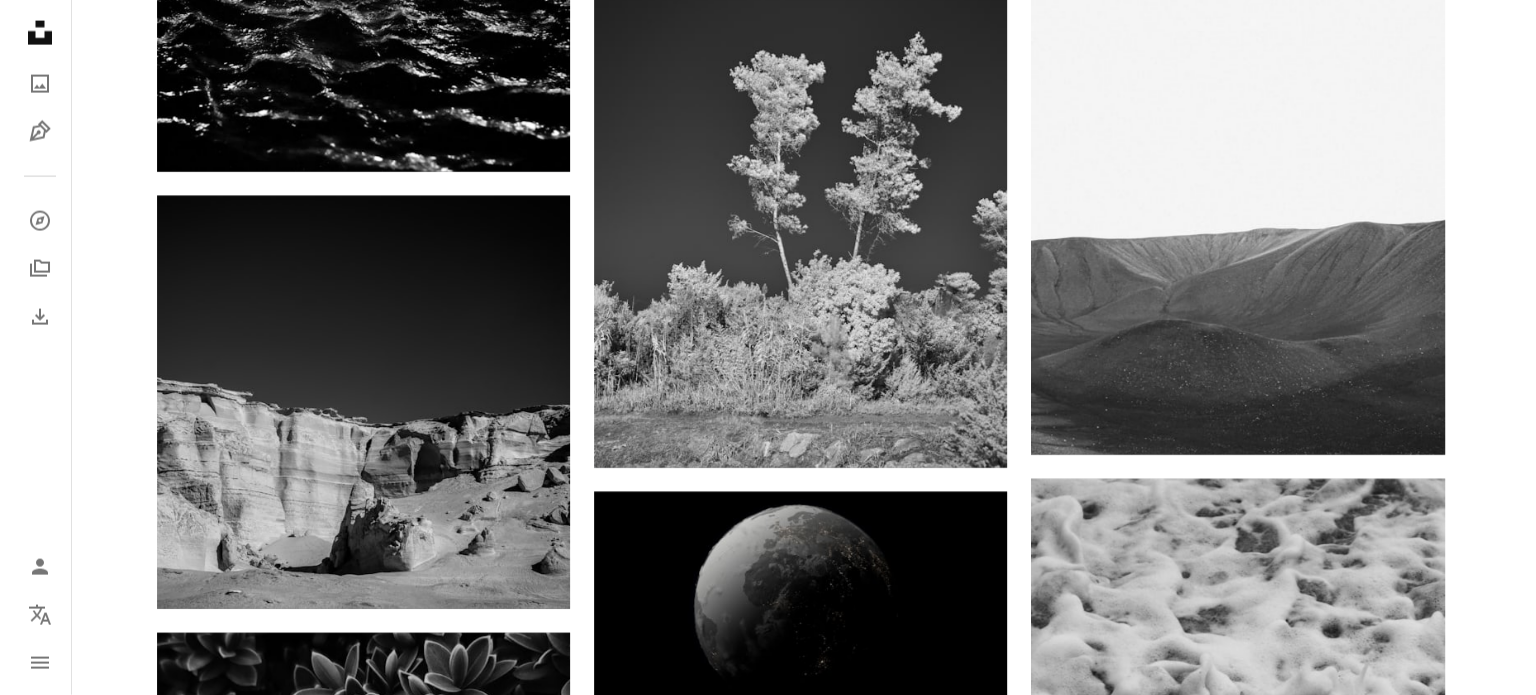 scroll, scrollTop: 20000, scrollLeft: 0, axis: vertical 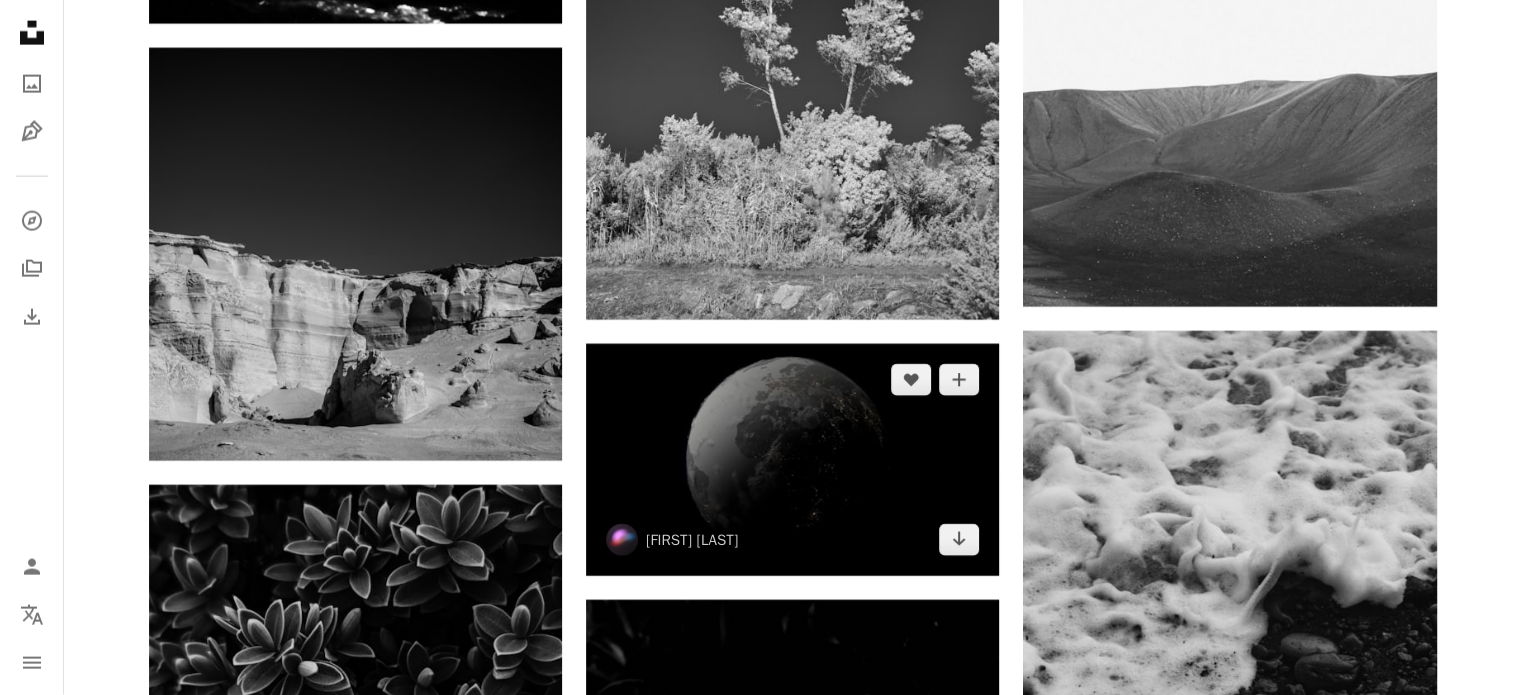 click at bounding box center (792, 460) 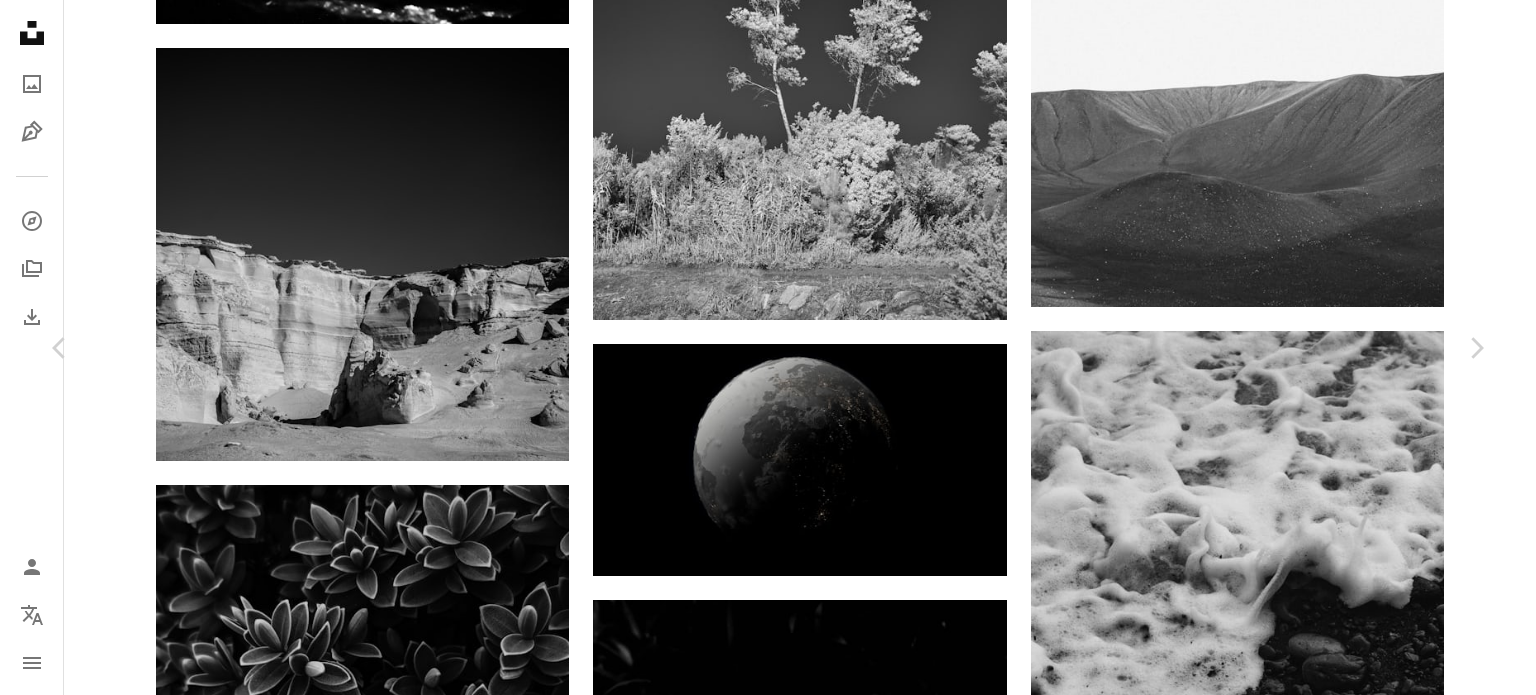 scroll, scrollTop: 700, scrollLeft: 0, axis: vertical 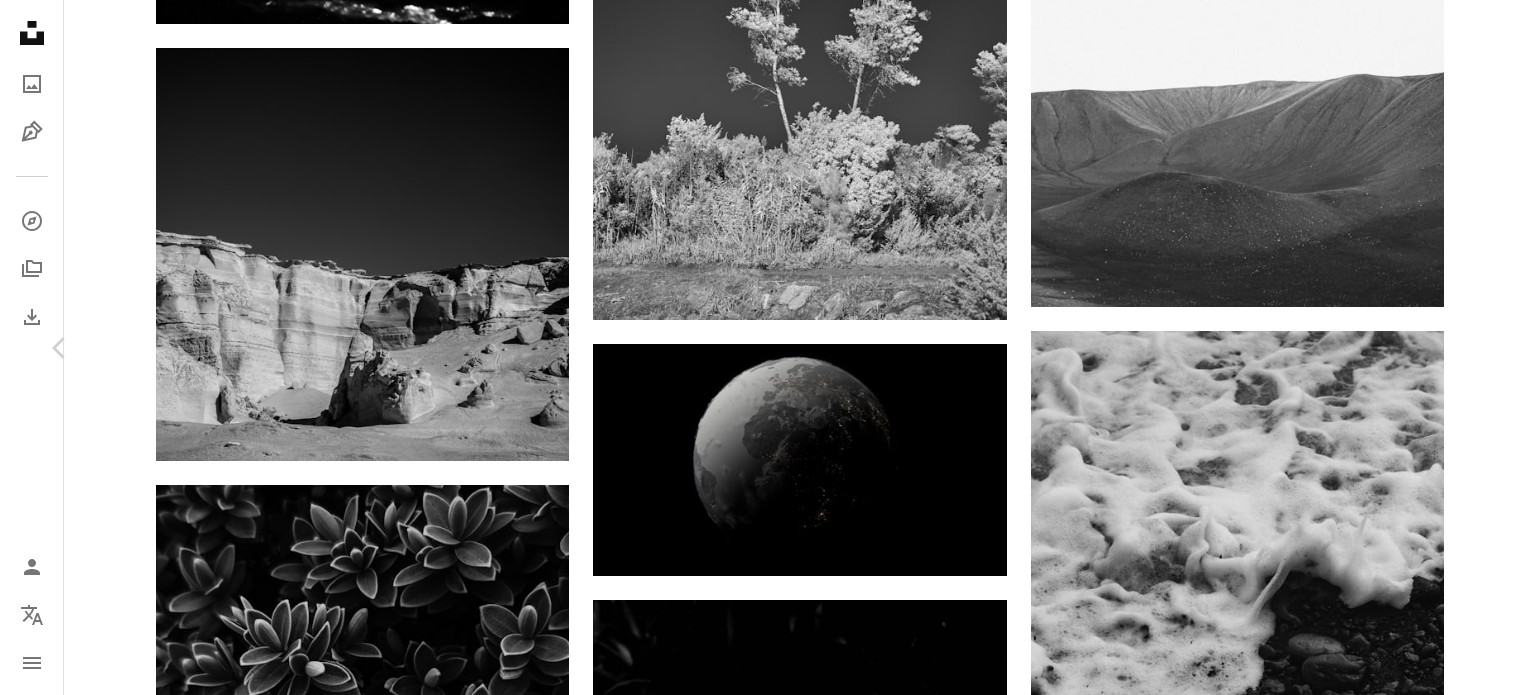 click on "Chevron right" at bounding box center [1476, 348] 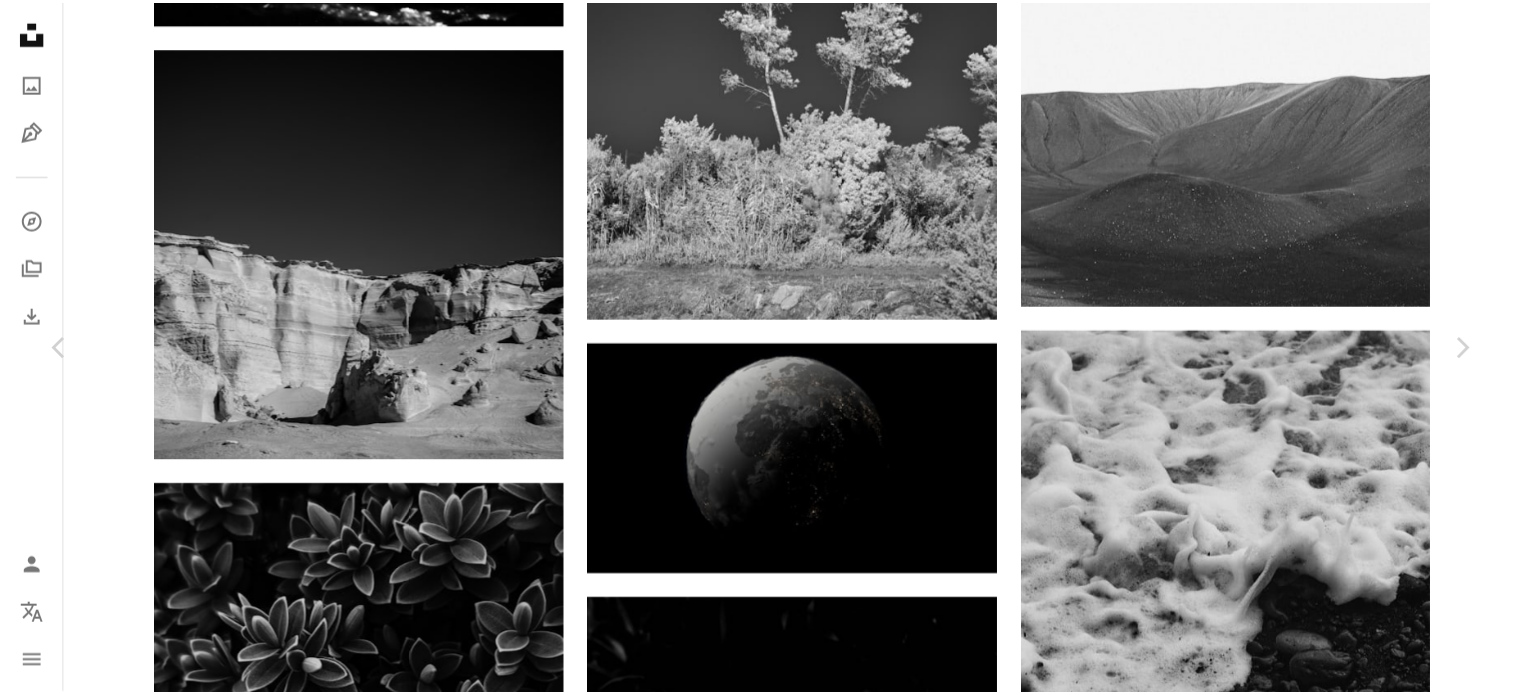 scroll, scrollTop: 0, scrollLeft: 0, axis: both 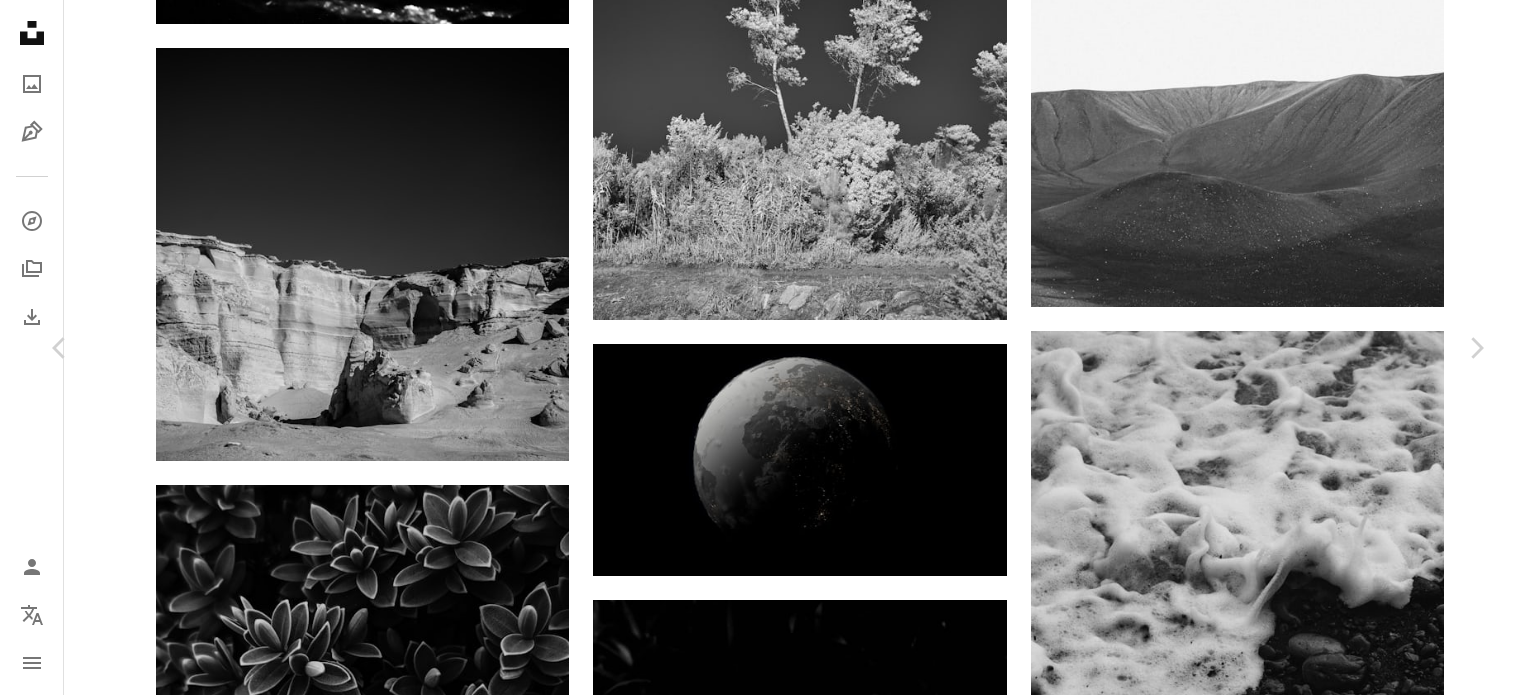 click on "[FIRST] [LAST]" at bounding box center (768, 4209) 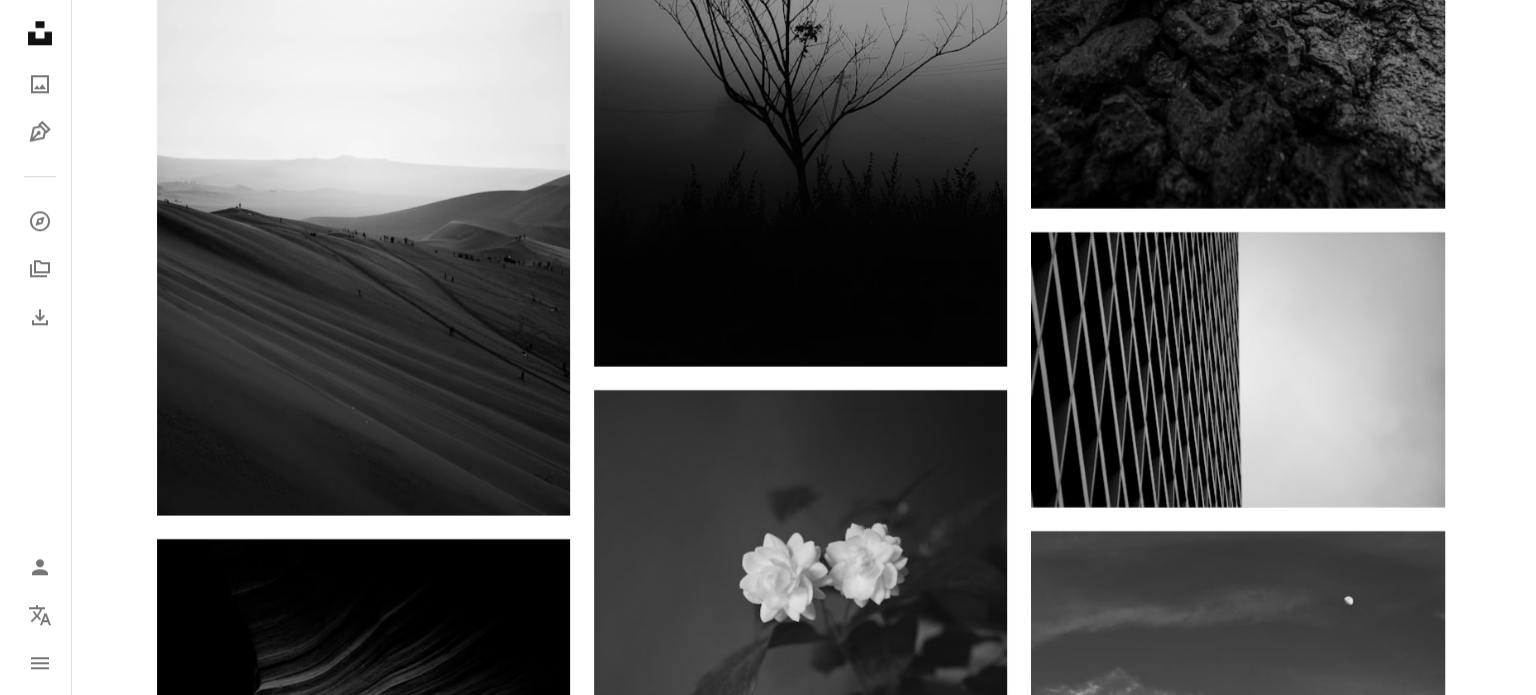 scroll, scrollTop: 54941, scrollLeft: 0, axis: vertical 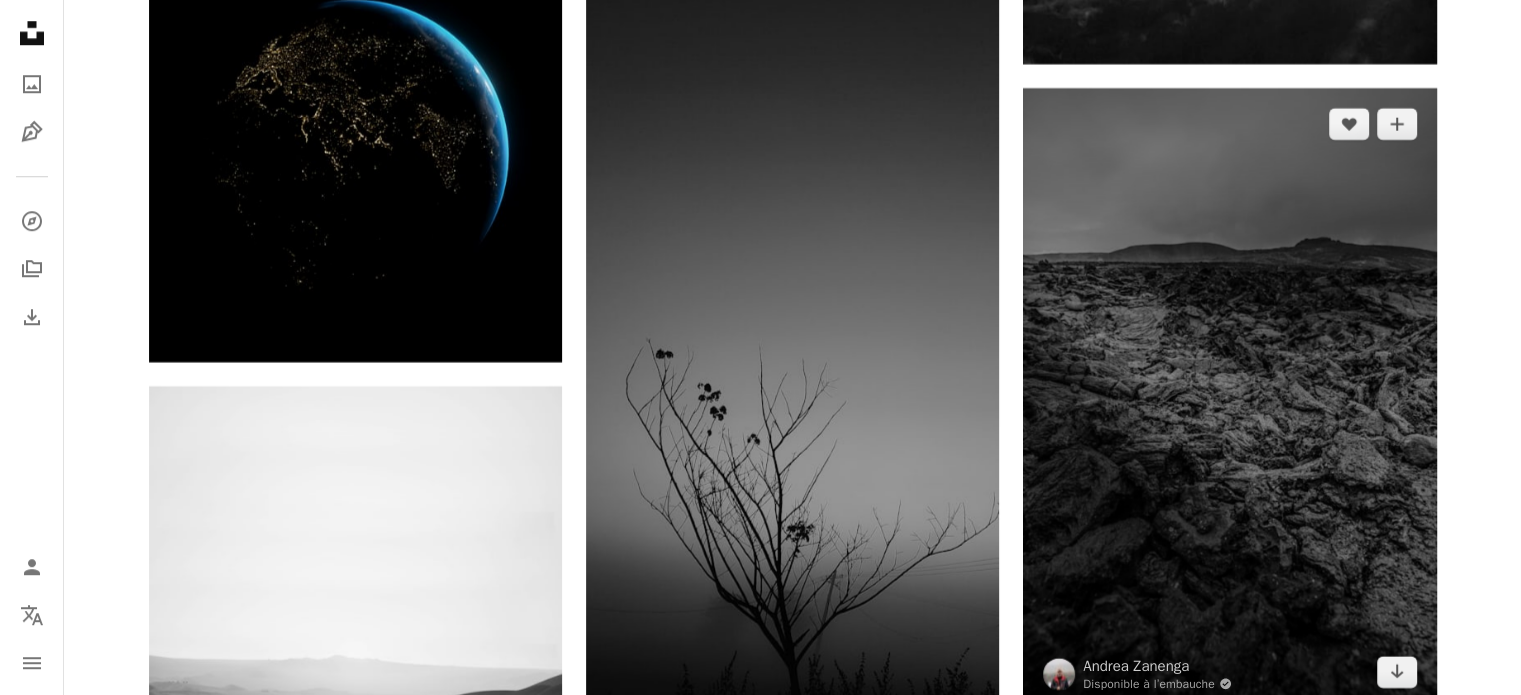 click at bounding box center [1229, 398] 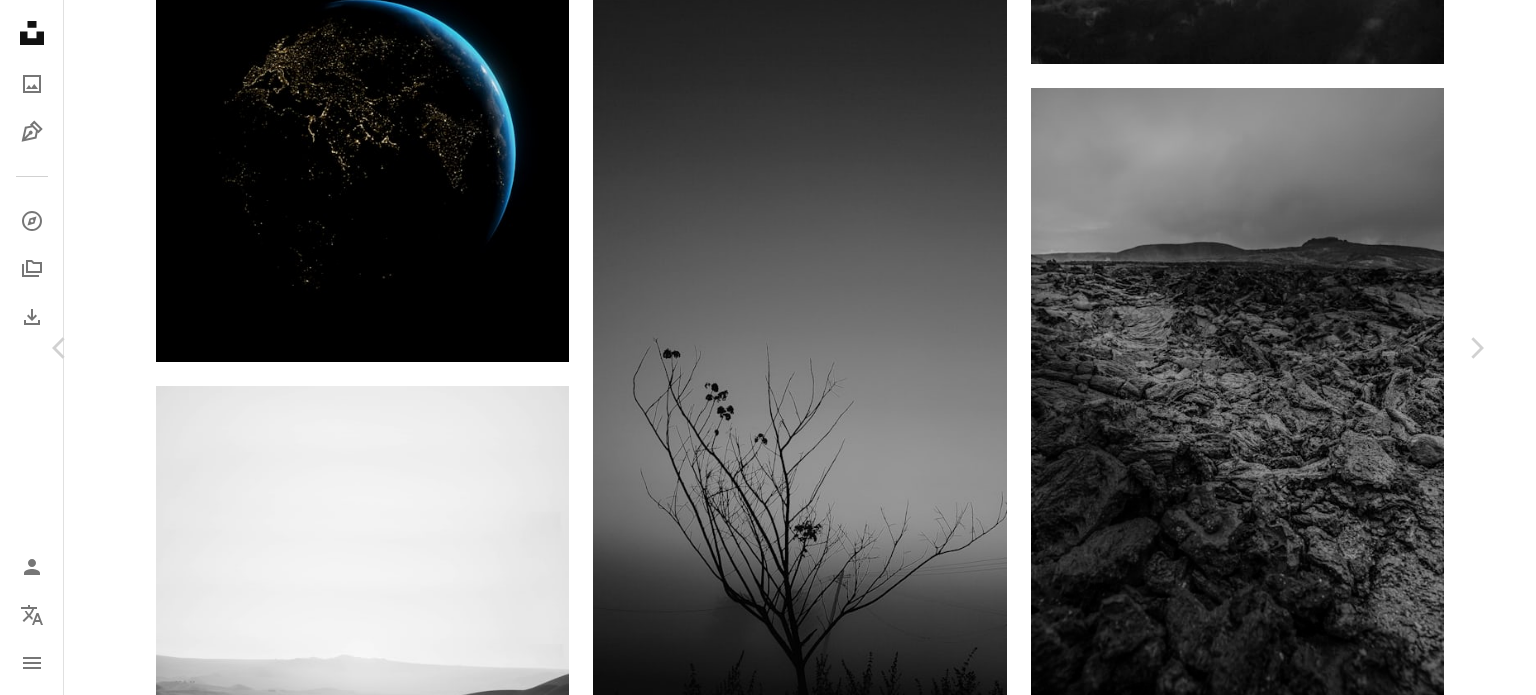 click at bounding box center (760, 5446) 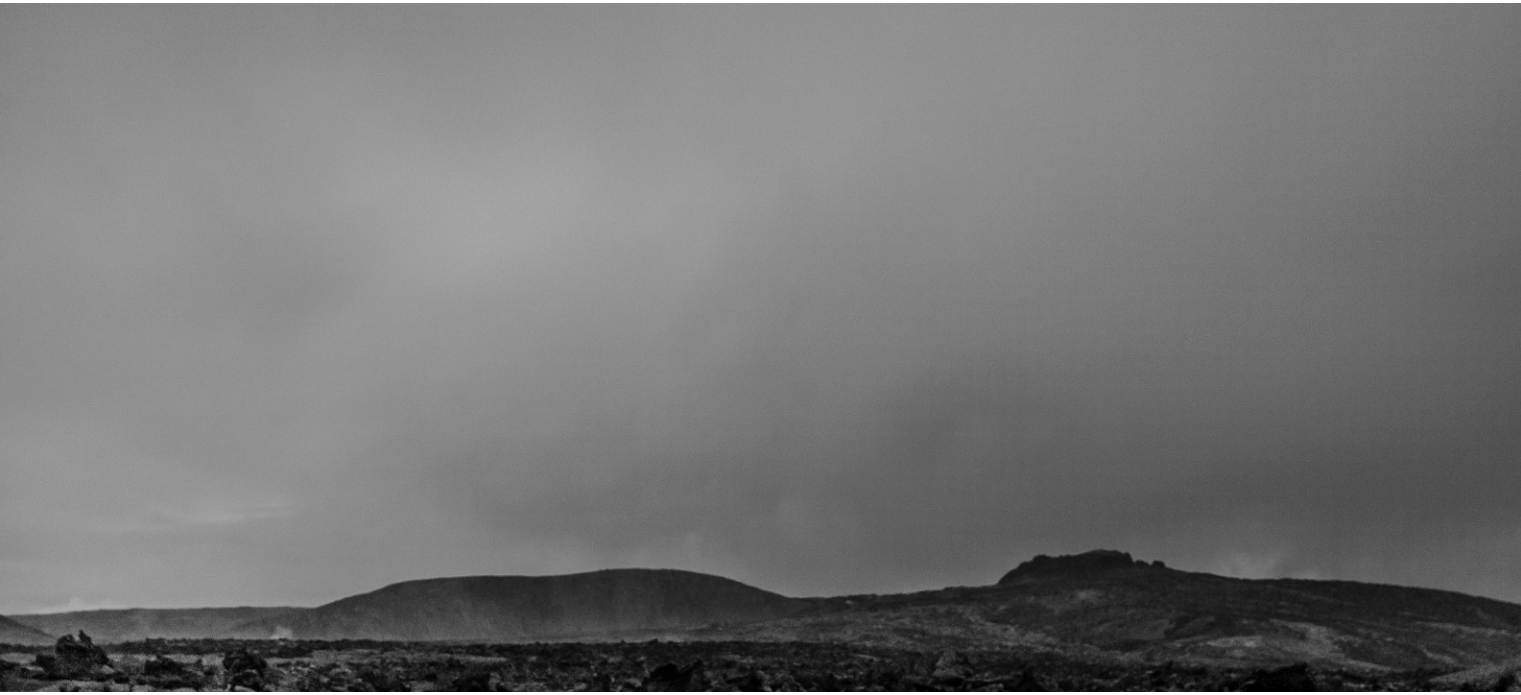 scroll, scrollTop: 783, scrollLeft: 0, axis: vertical 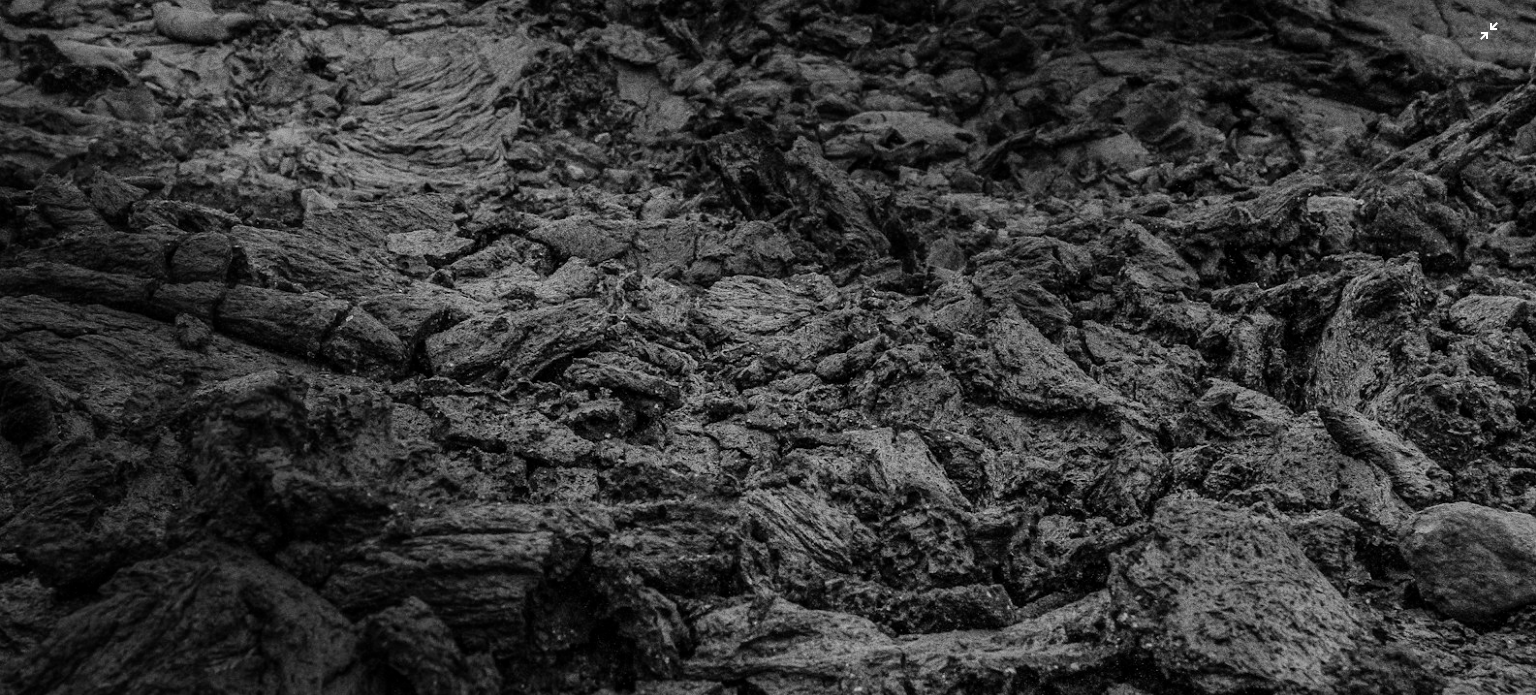 click at bounding box center (768, 369) 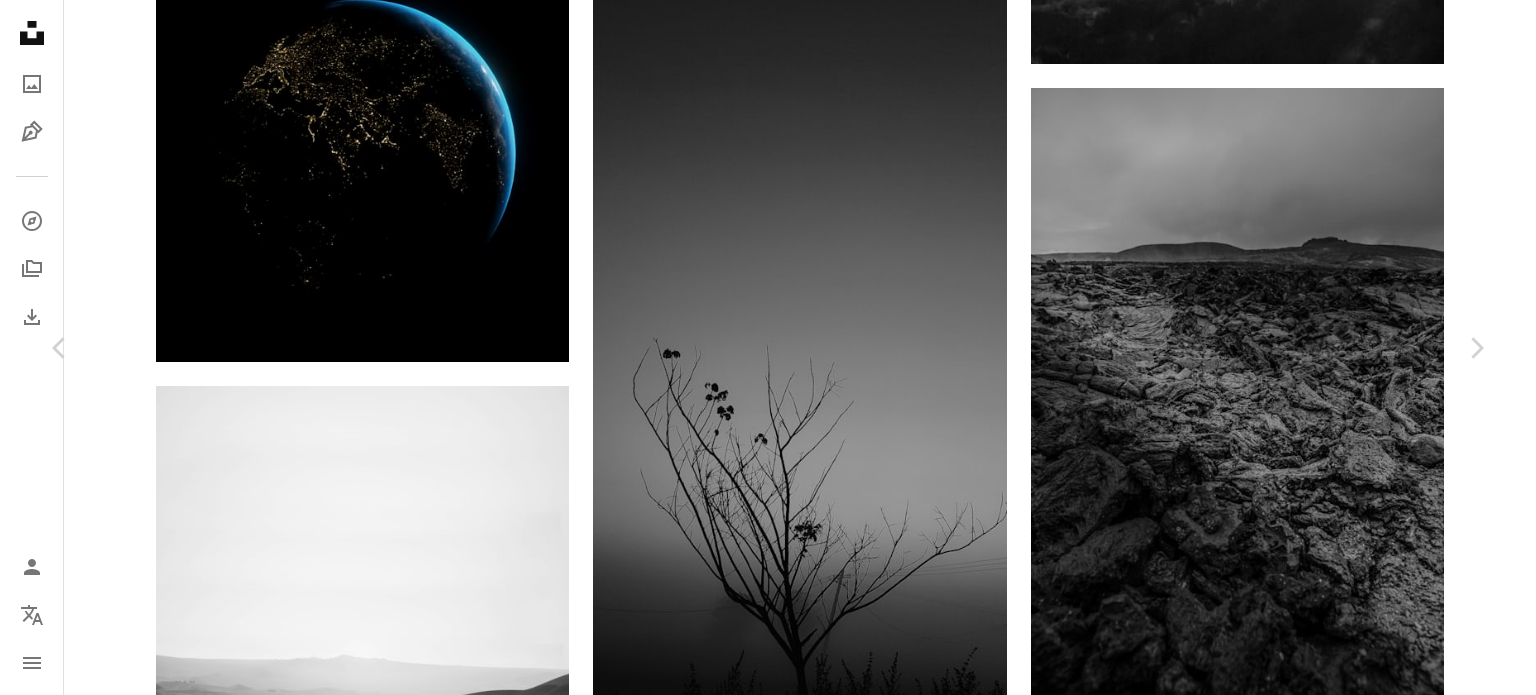 click on "Télécharger gratuitement" at bounding box center (1254, 5115) 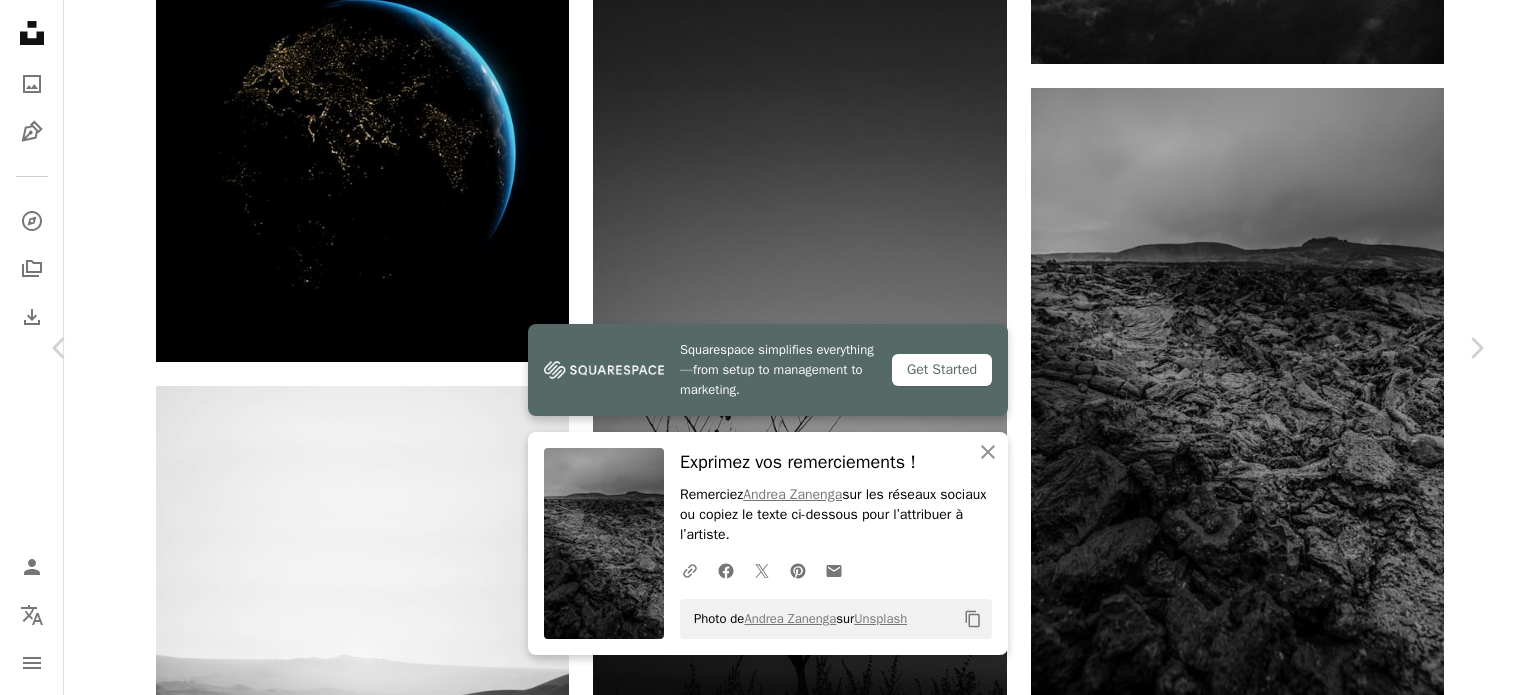 click on "An X shape Chevron left Chevron right Squarespace simplifies everything—from setup to management to marketing. Get Started An X shape Fermer Exprimez vos remerciements ! Remerciez [FIRST] [LAST] sur les réseaux sociaux ou copiez le texte ci-dessous pour l’attribuer à l’artiste. A URL sharing icon (chains) Facebook icon X (formerly Twitter) icon Pinterest icon An envelope Photo de [FIRST] [LAST] sur Unsplash
Copy content [FIRST] [LAST] Disponible à l’embauche A checkmark inside of a circle A heart A plus sign Télécharger gratuitement Chevron down Zoom in Vues [NUMBER] Téléchargements [NUMBER] A forward-right arrow Partager Info icon Infos More Actions A map marker [CITY], [STATE] Calendar outlined Publiée le [DATE] Camera SONY, ILCE-7M3 Safety Utilisation gratuite sous la Licence Unsplash voyager hiver Islande film unsplash Novembre lave Octobre Cascades 35 millimètres Islandais reise temps rocher dehors volcan éruption Images domaine public | - 20 % avec le code UNSPLASH20" at bounding box center (768, 5415) 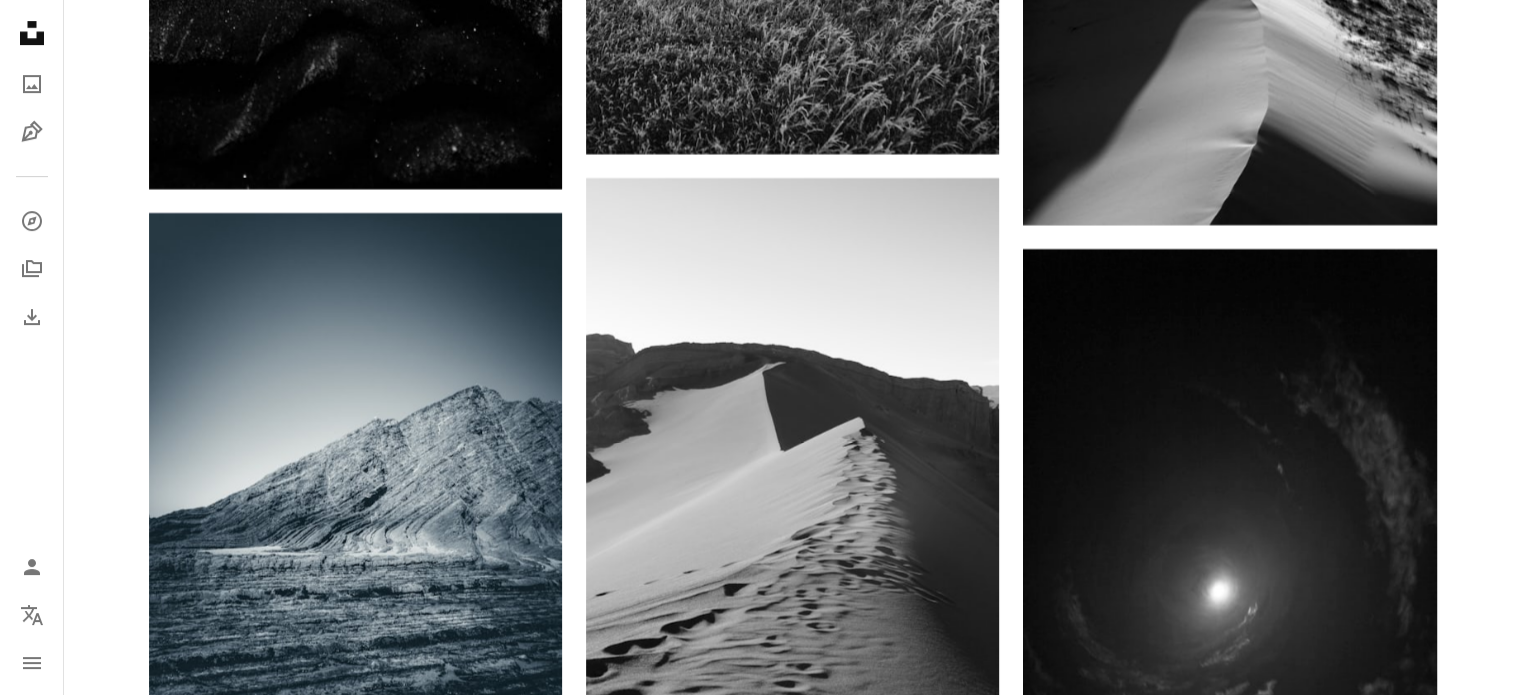 scroll, scrollTop: 53441, scrollLeft: 0, axis: vertical 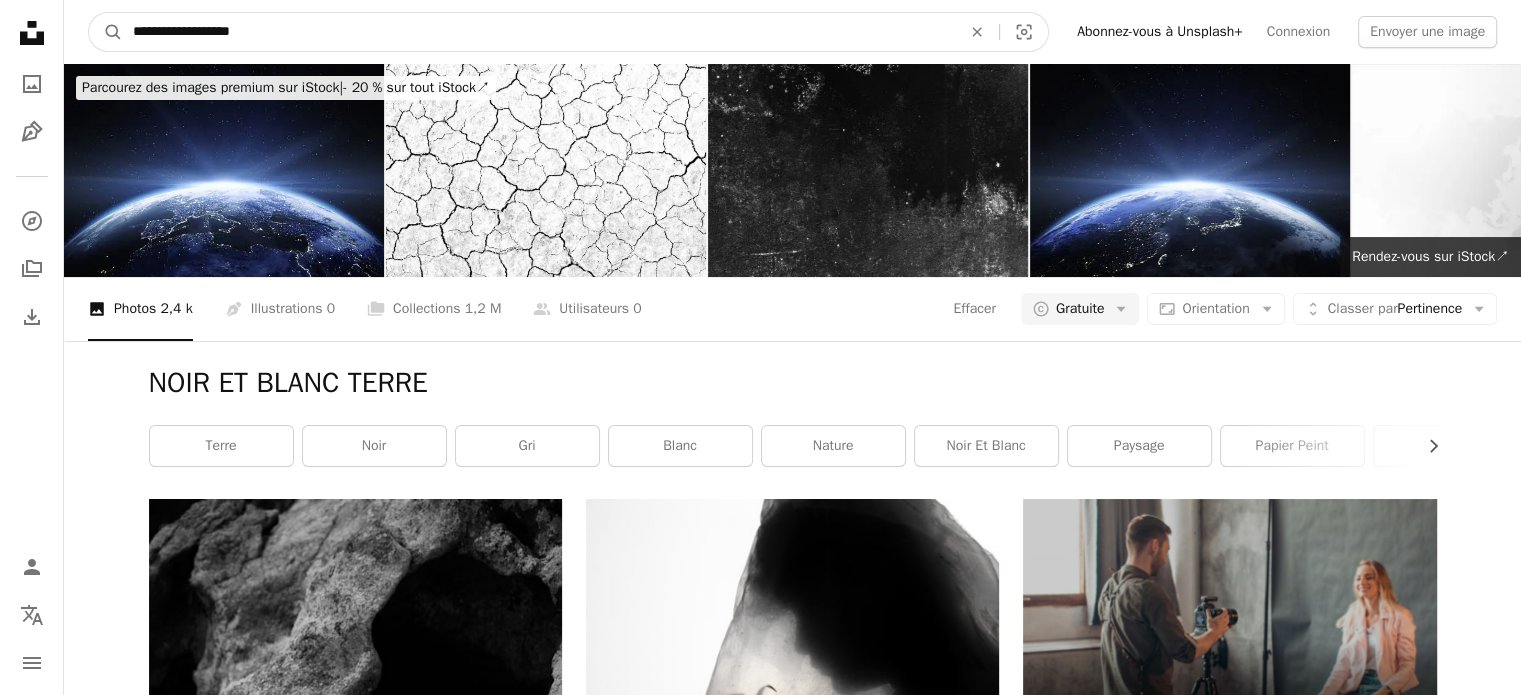 click on "**********" at bounding box center [539, 32] 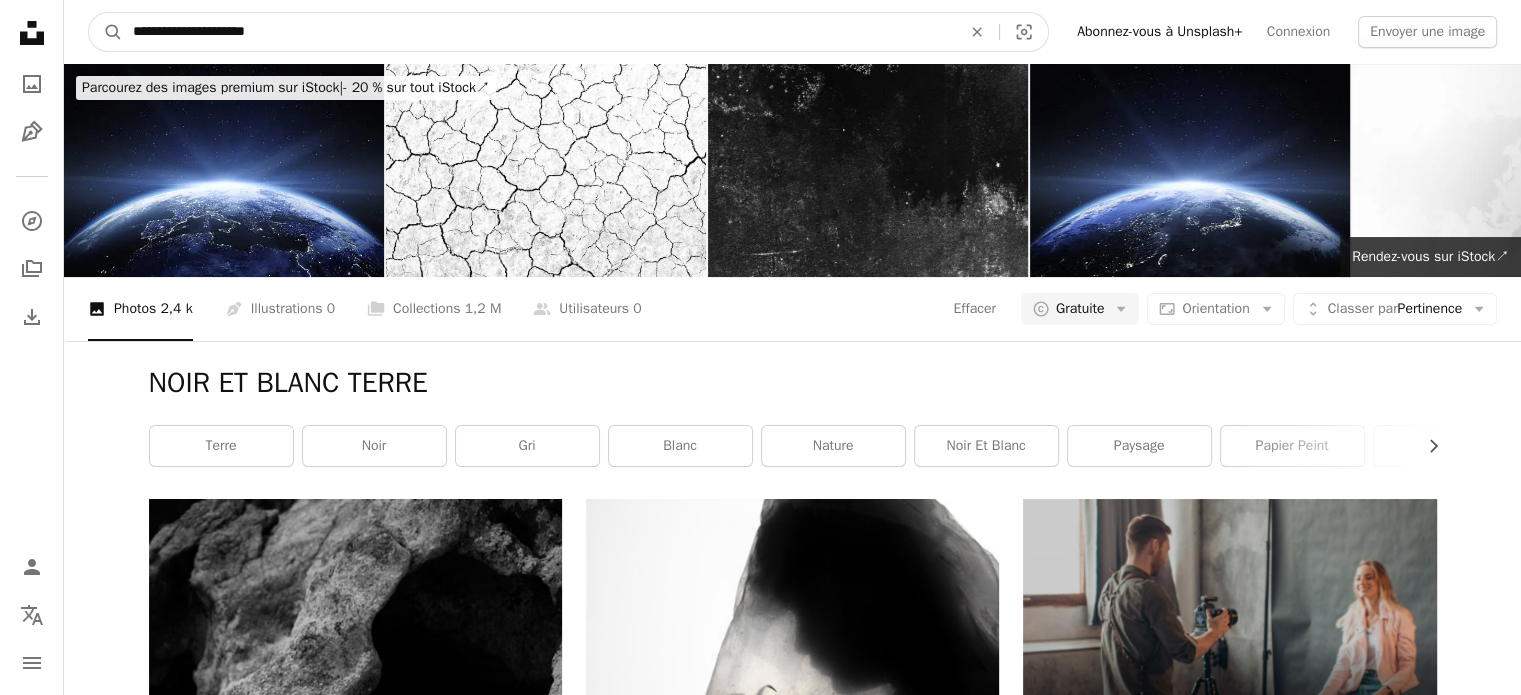 type on "**********" 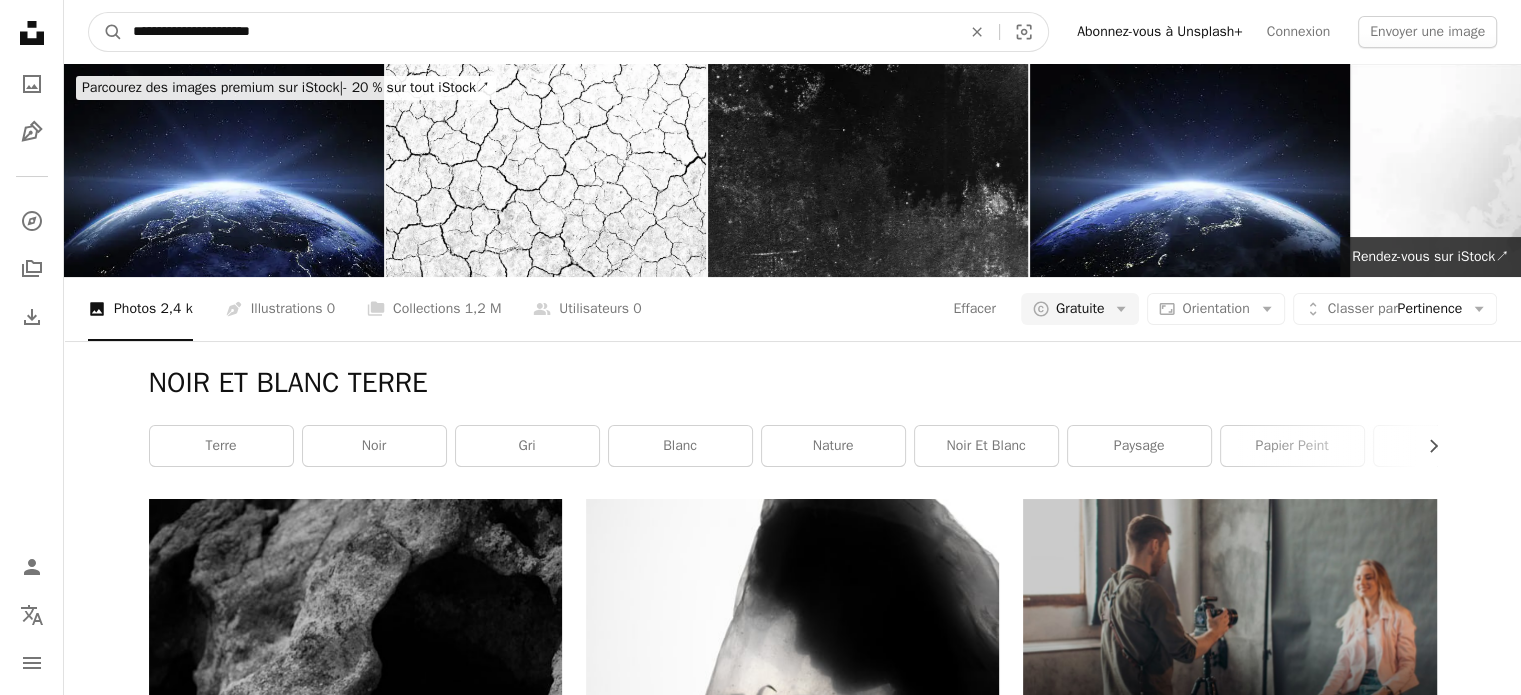 click on "A magnifying glass" at bounding box center (106, 32) 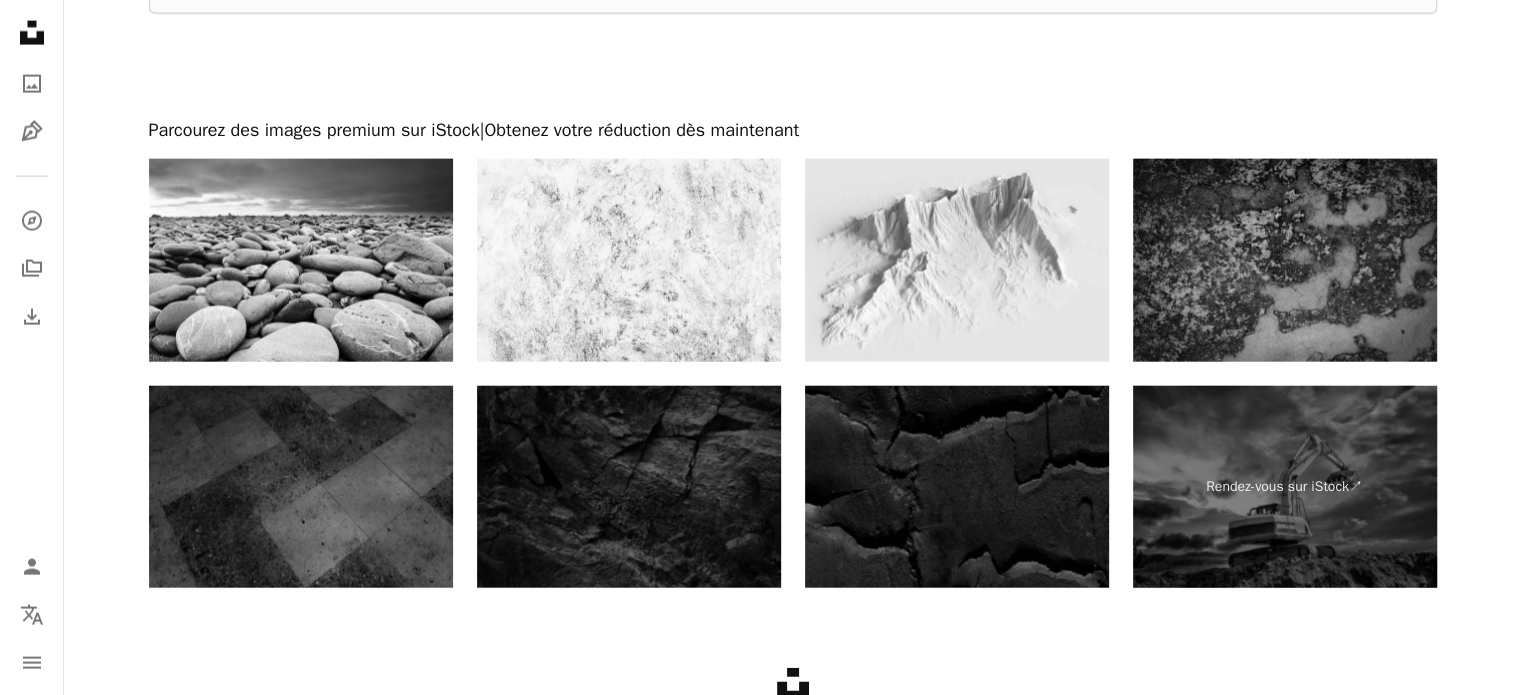 scroll, scrollTop: 4339, scrollLeft: 0, axis: vertical 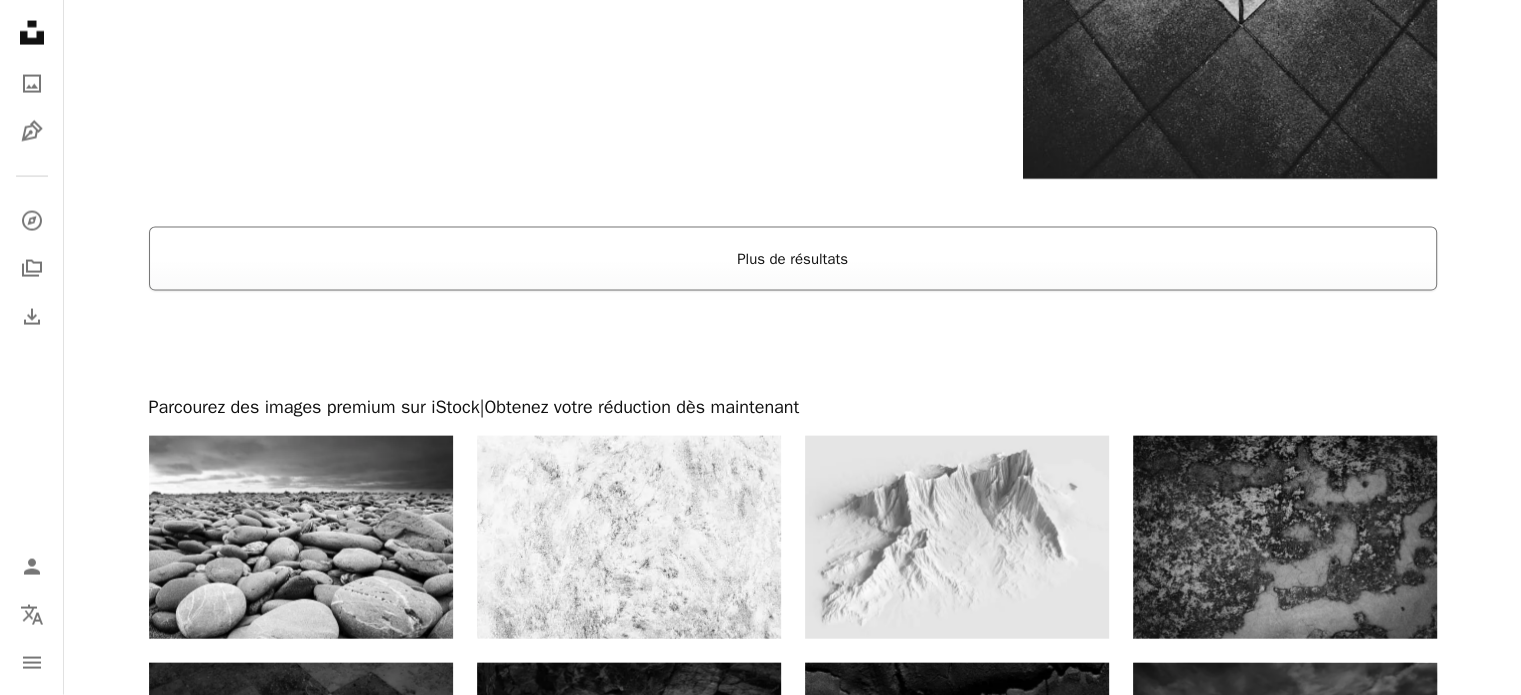 click on "Plus de résultats" at bounding box center (793, 259) 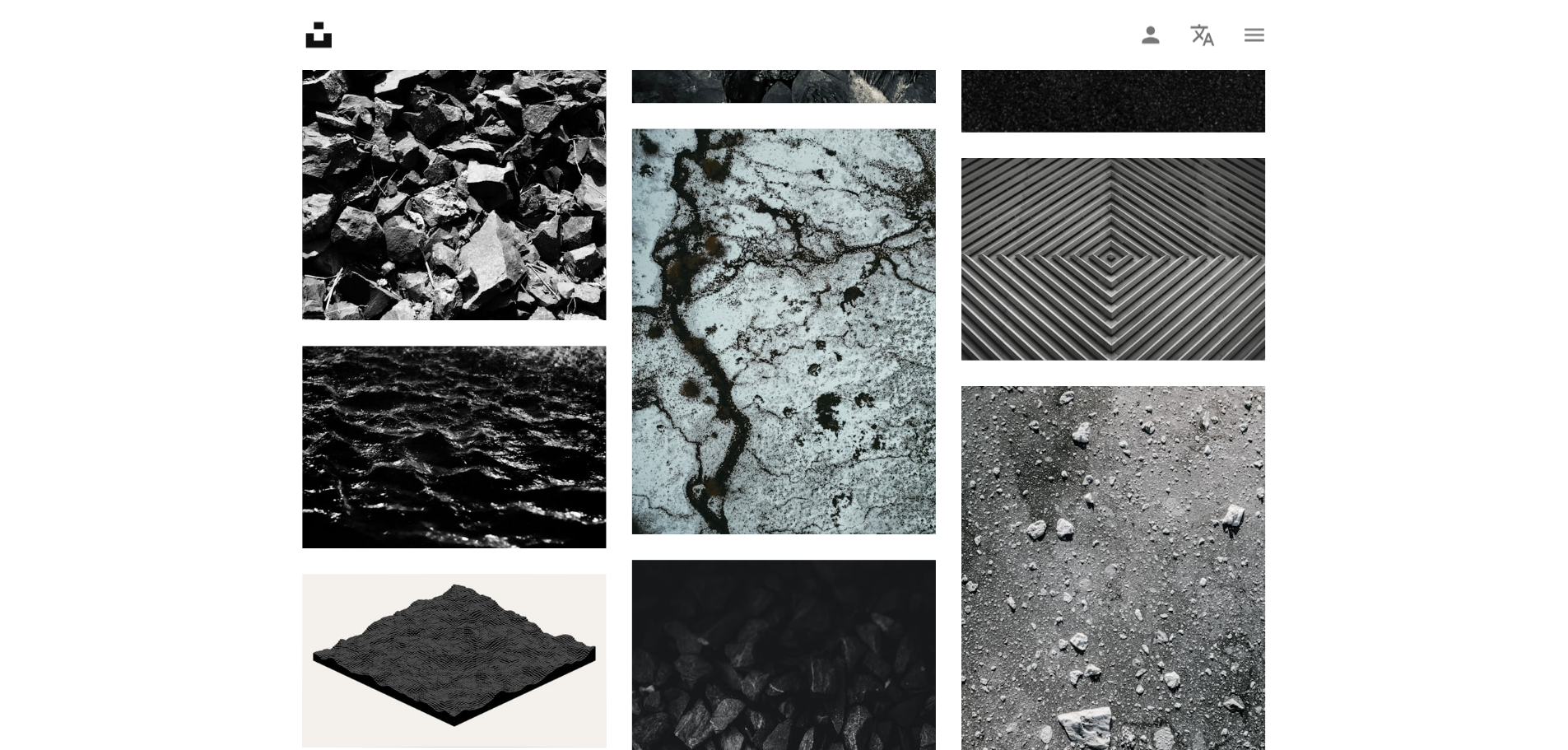scroll, scrollTop: 11583, scrollLeft: 0, axis: vertical 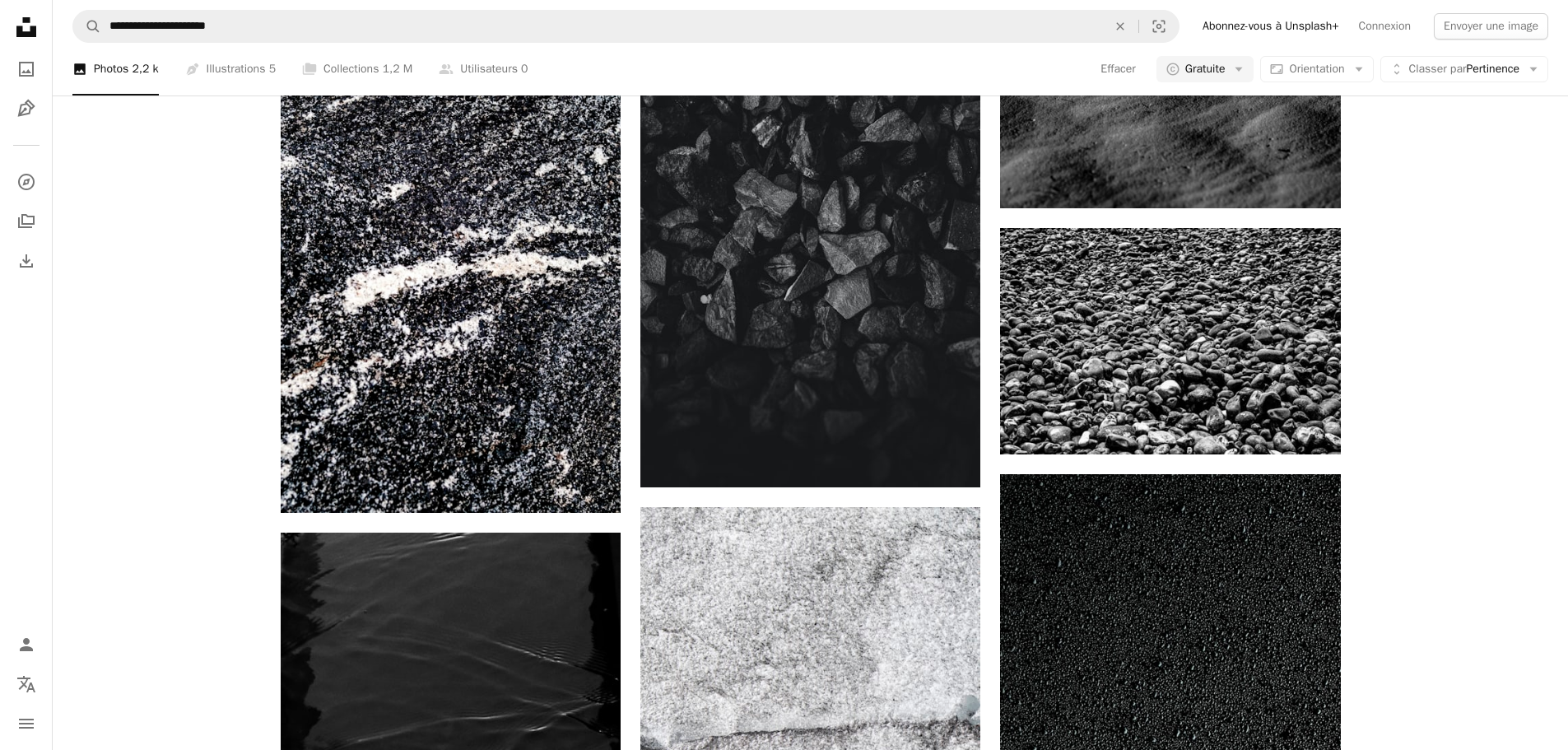 drag, startPoint x: 0, startPoint y: 26, endPoint x: 22, endPoint y: 45, distance: 29.068884 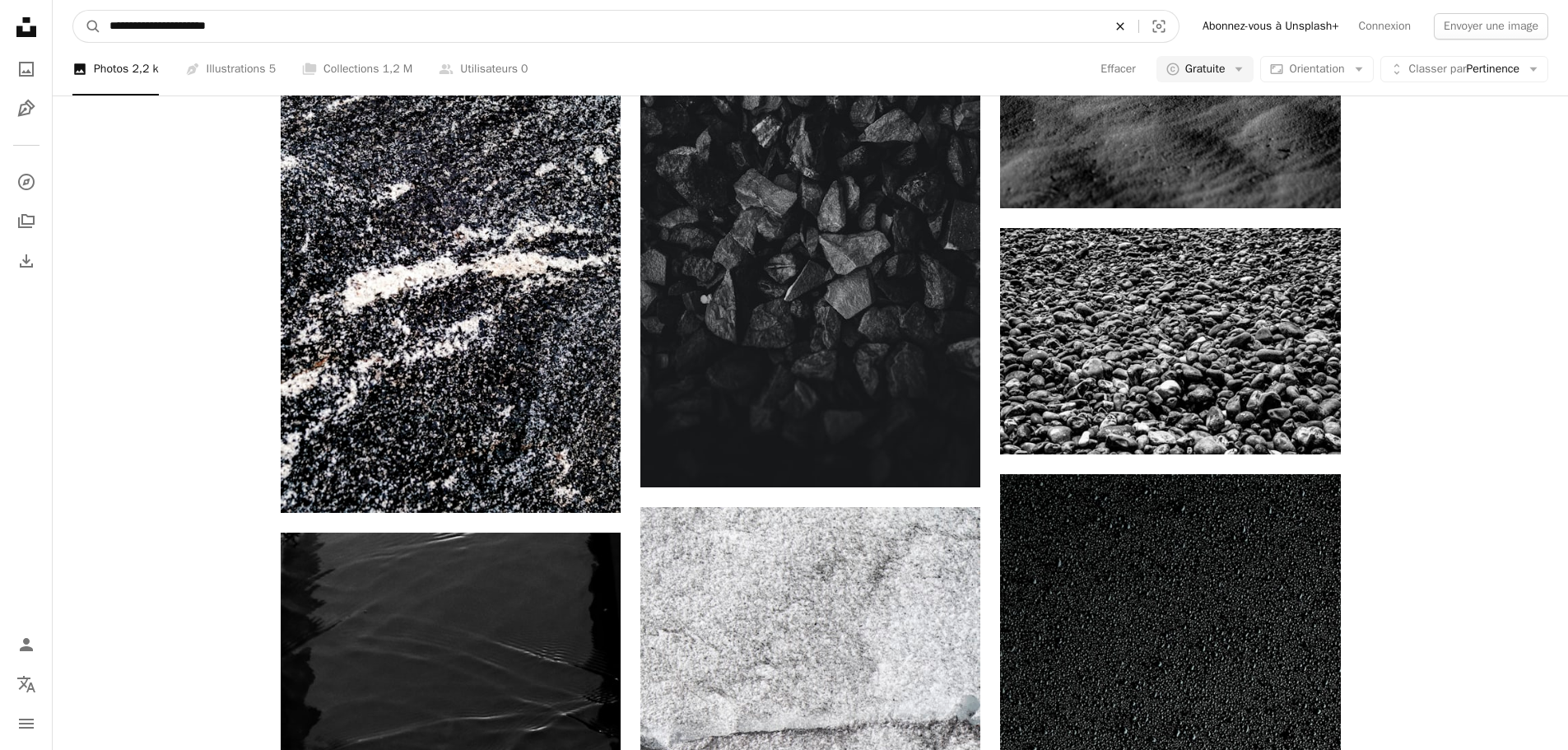 click on "An X shape" at bounding box center (1120, 26) 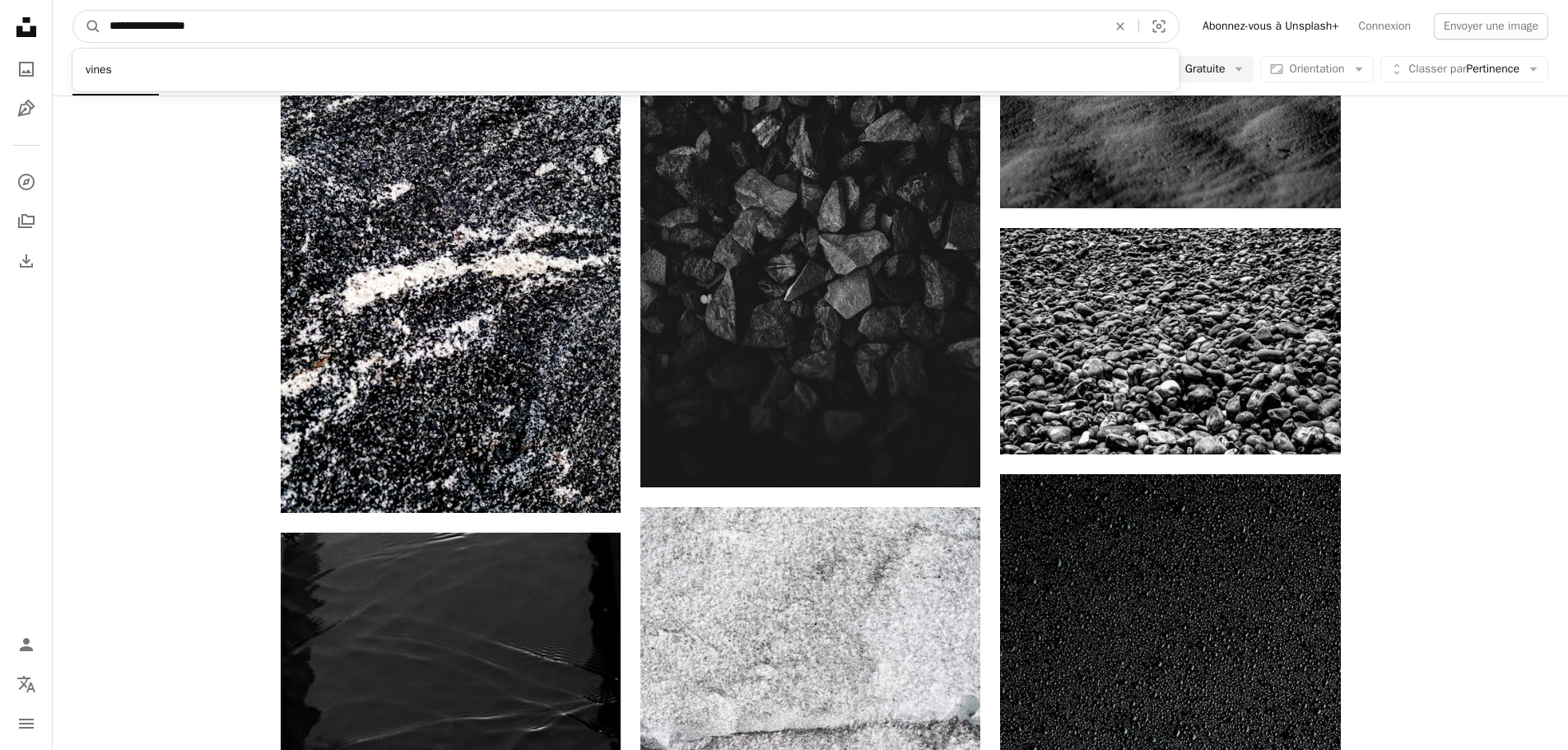 type on "**********" 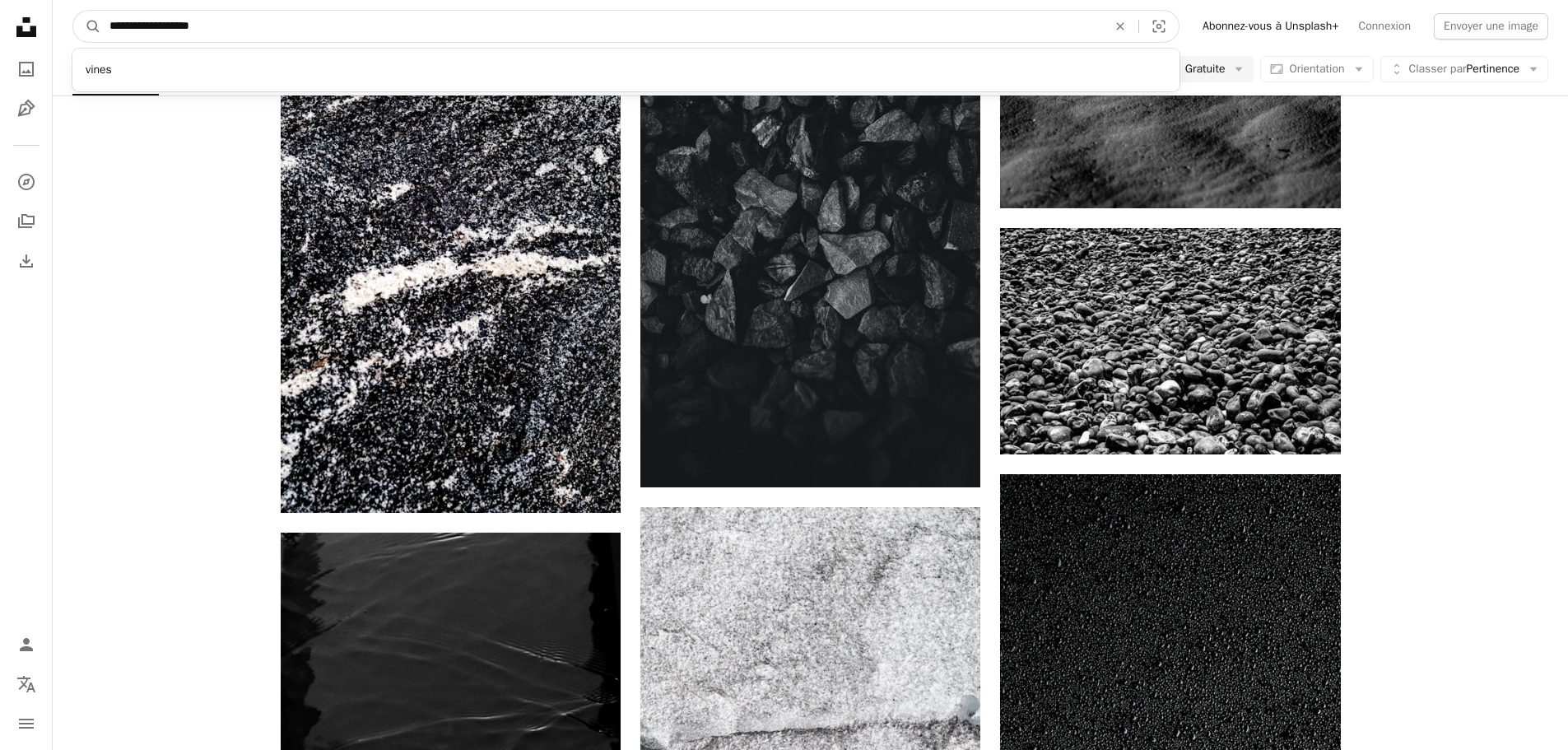 click on "A magnifying glass" at bounding box center (87, 26) 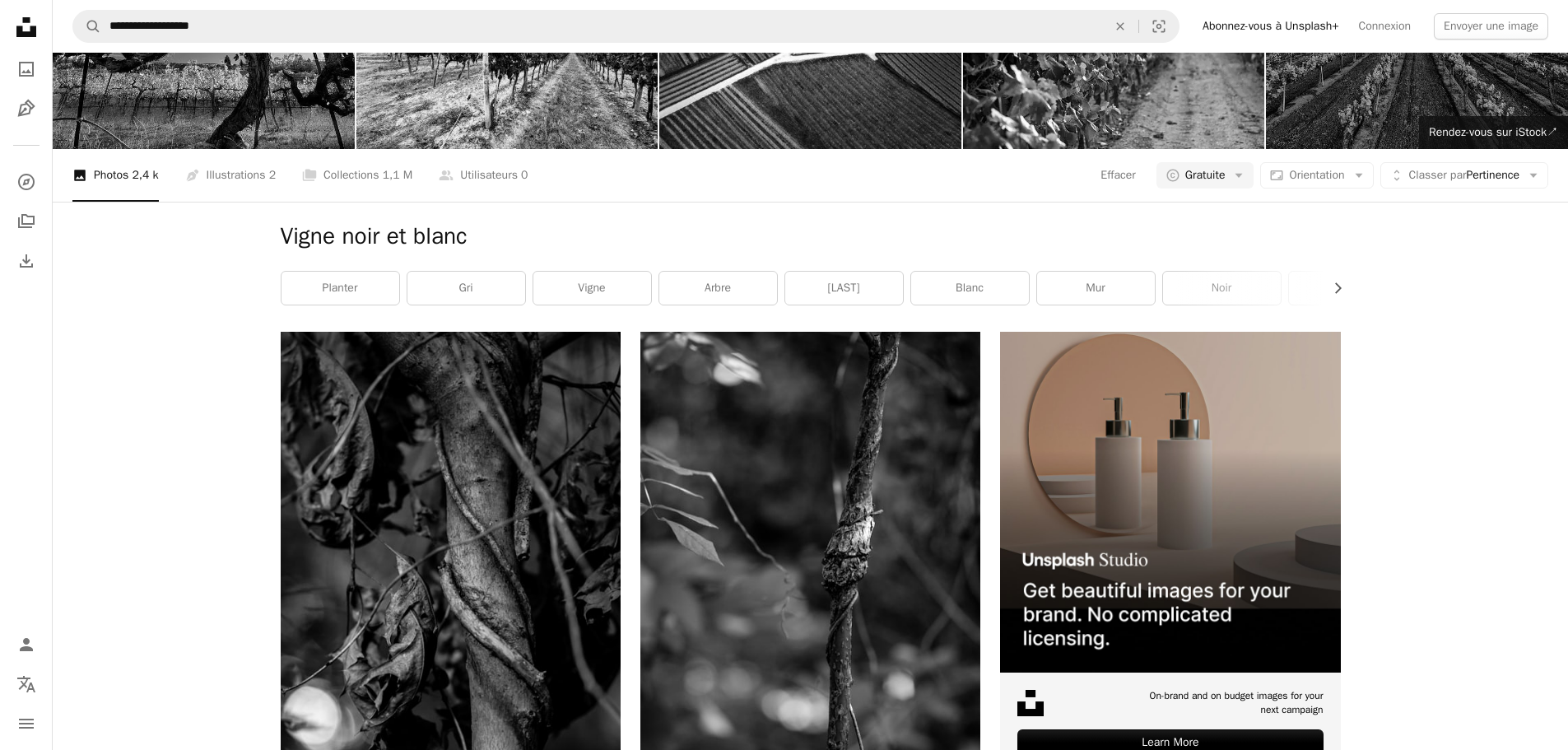scroll, scrollTop: 0, scrollLeft: 0, axis: both 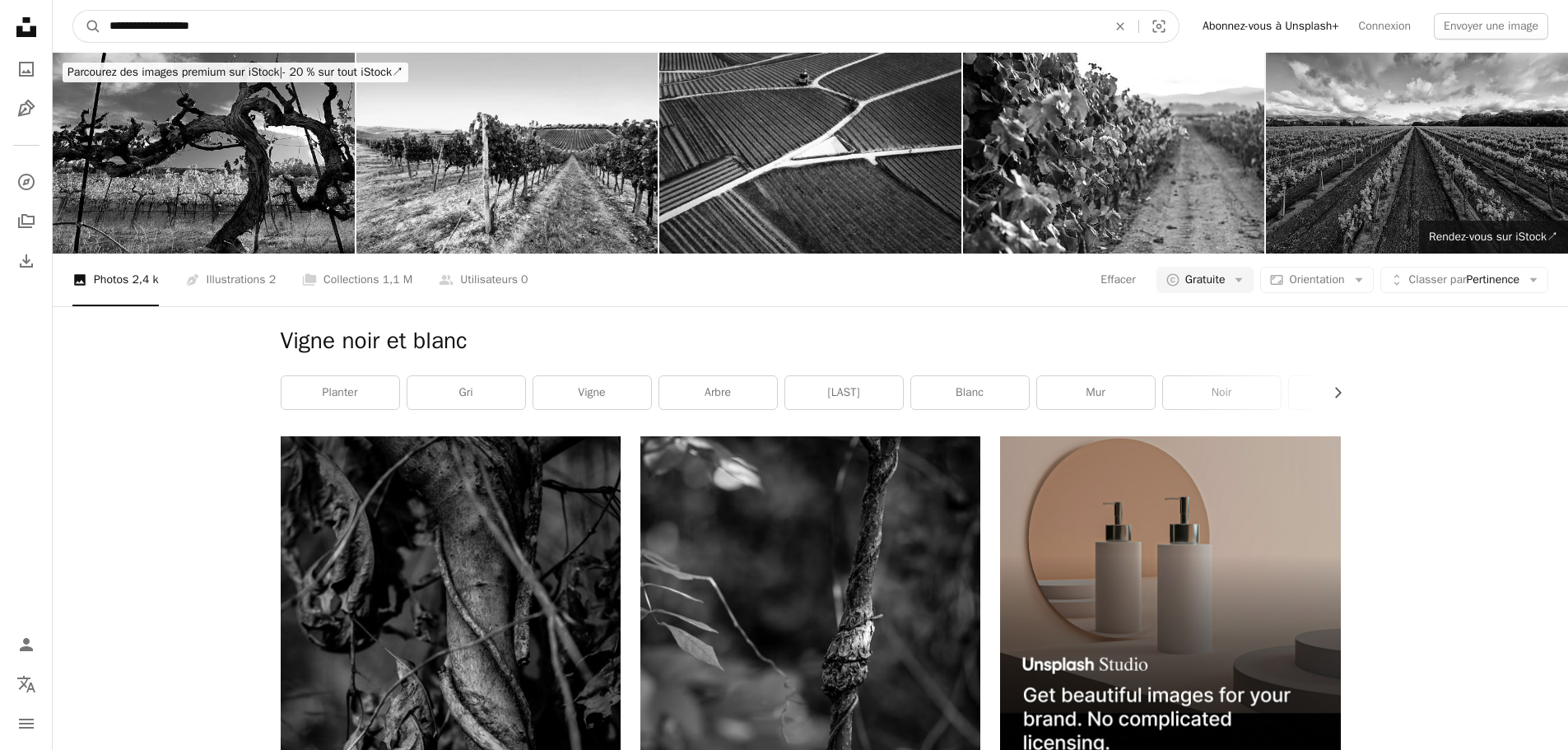 click on "**********" at bounding box center (602, 26) 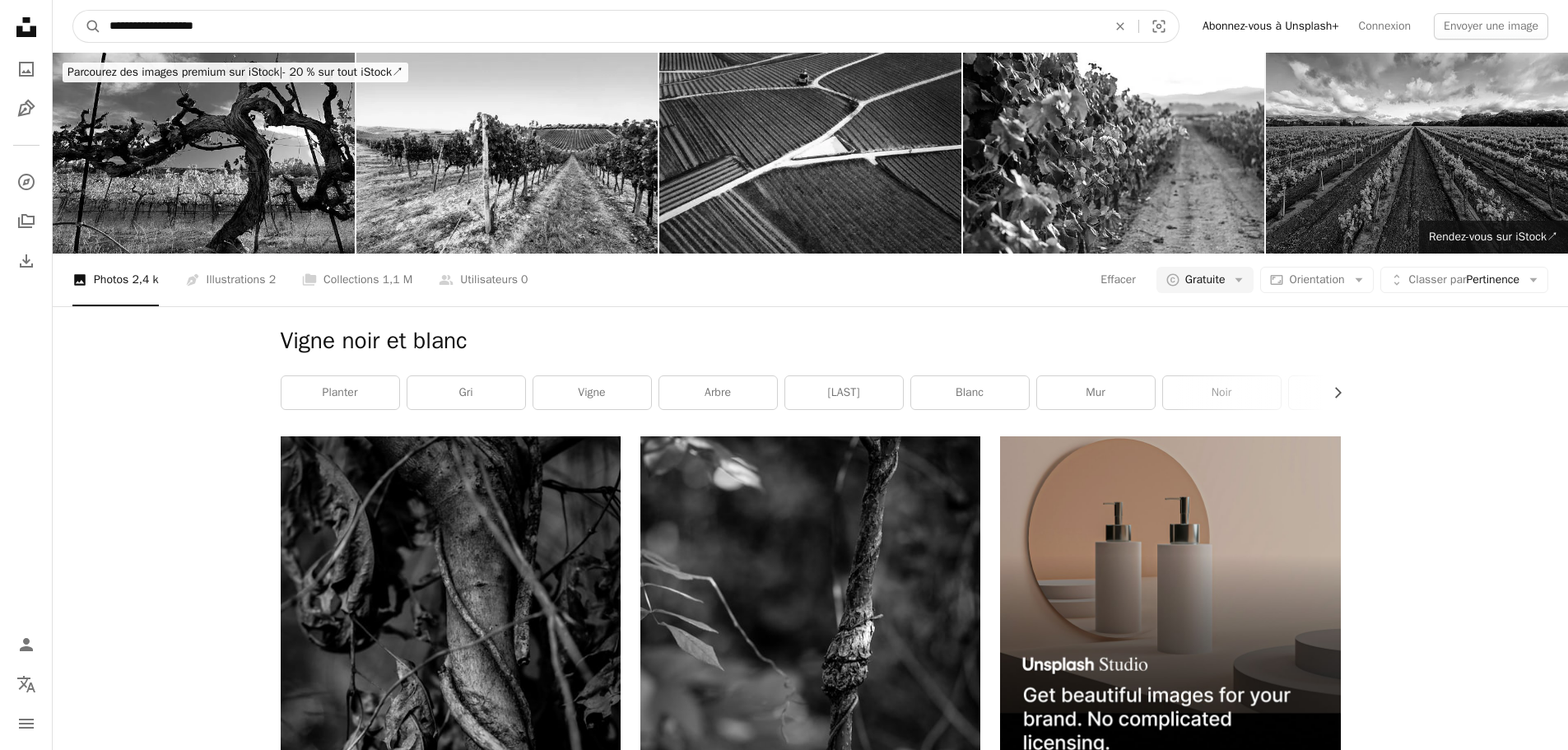 type on "**********" 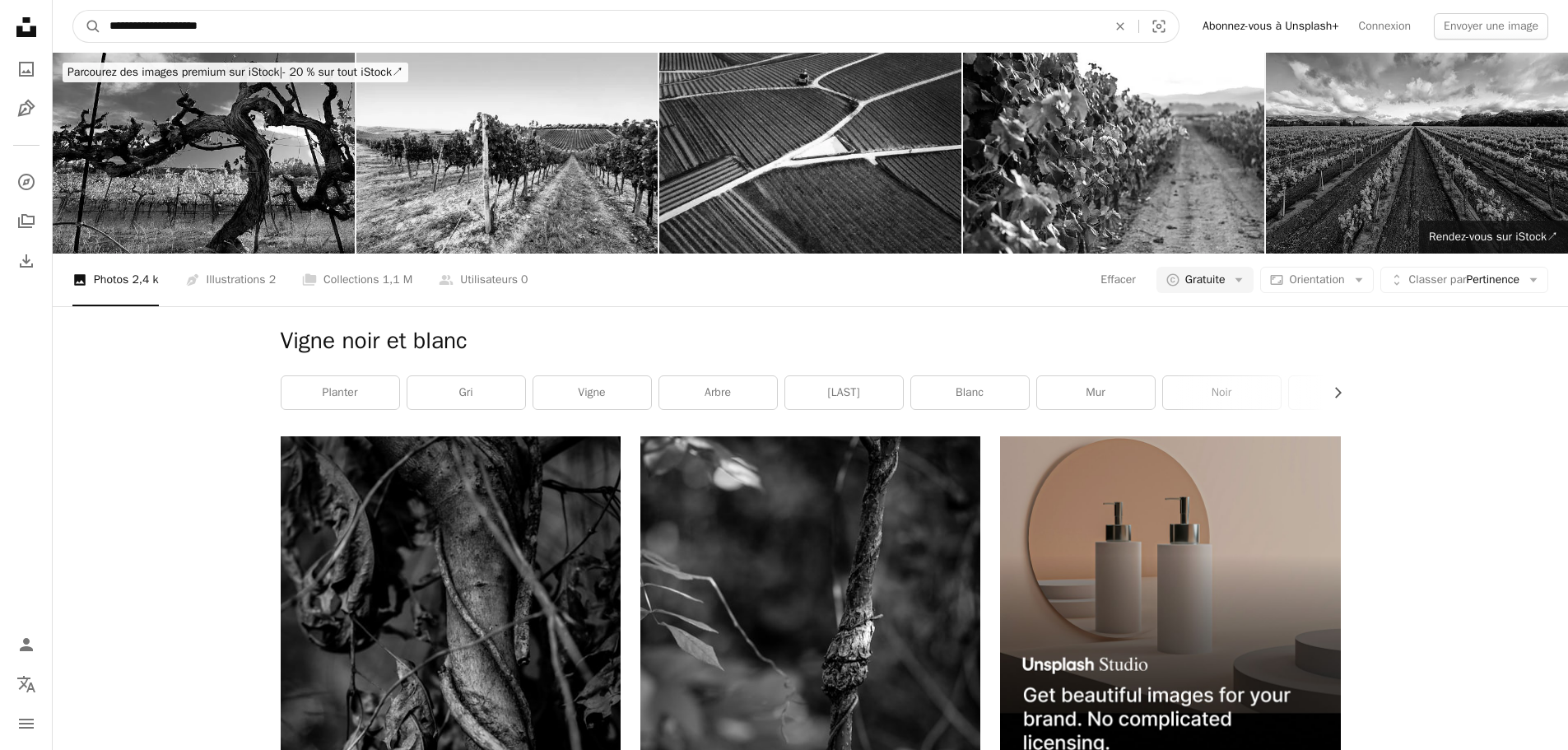 click on "A magnifying glass" at bounding box center [87, 26] 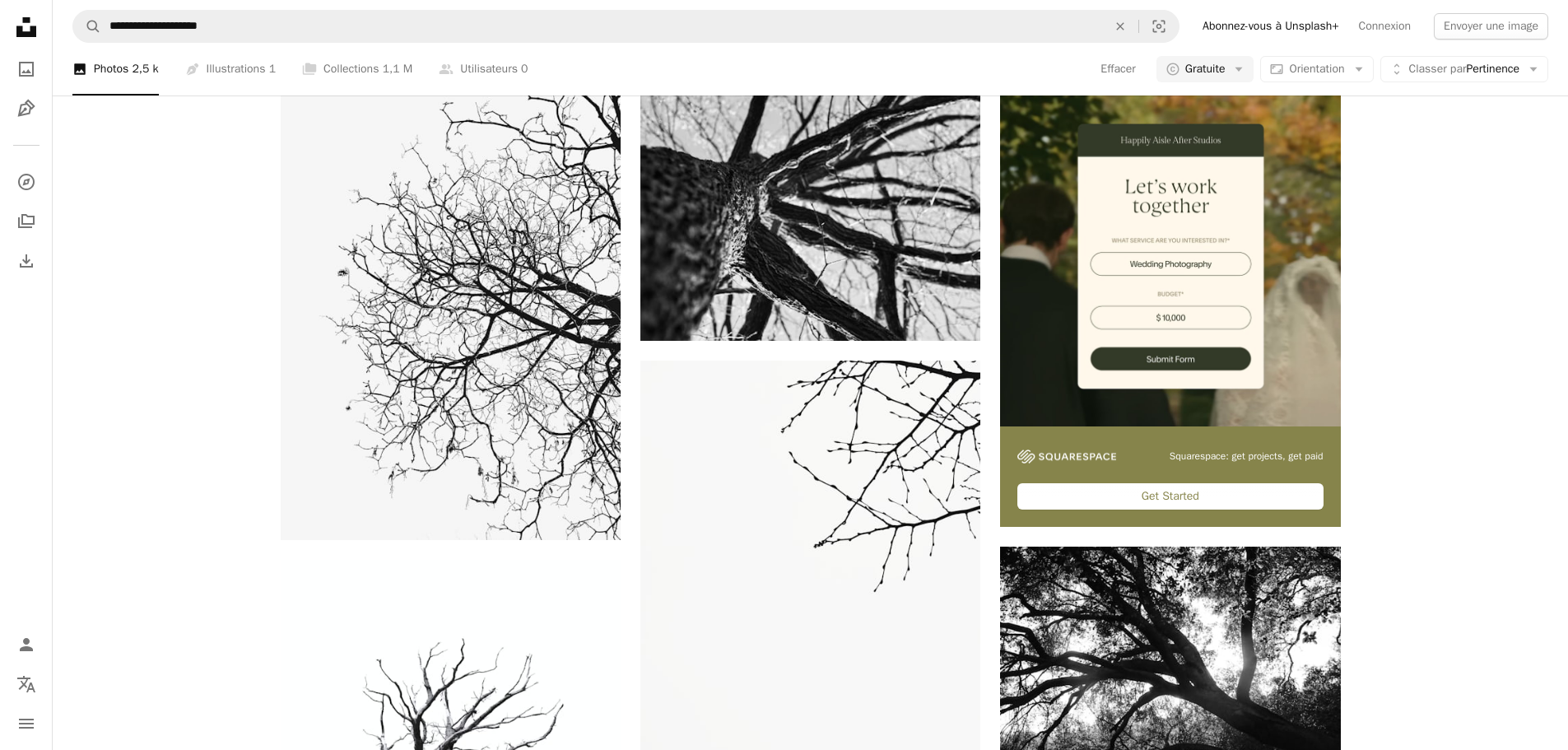 scroll, scrollTop: 165, scrollLeft: 0, axis: vertical 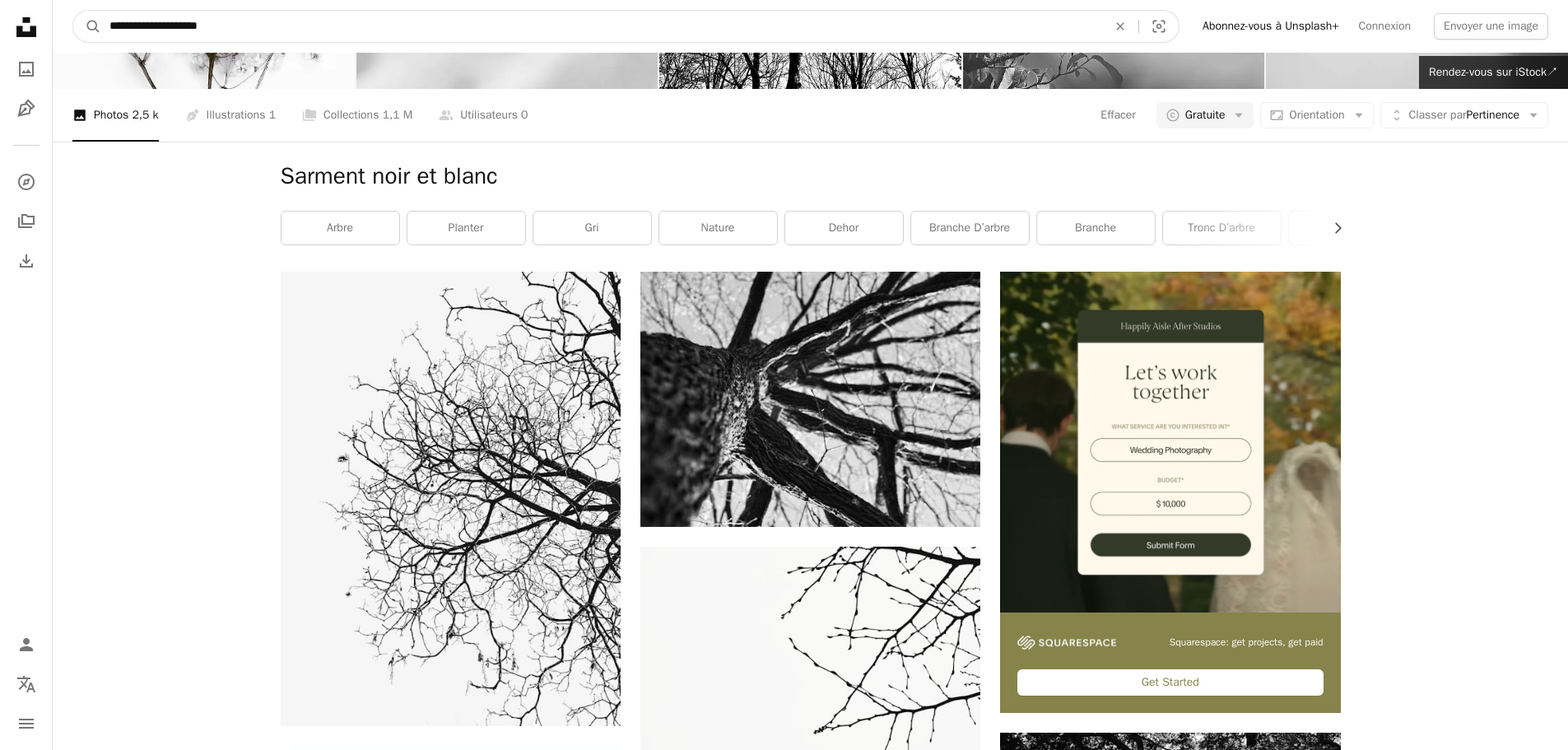 click on "**********" at bounding box center (602, 26) 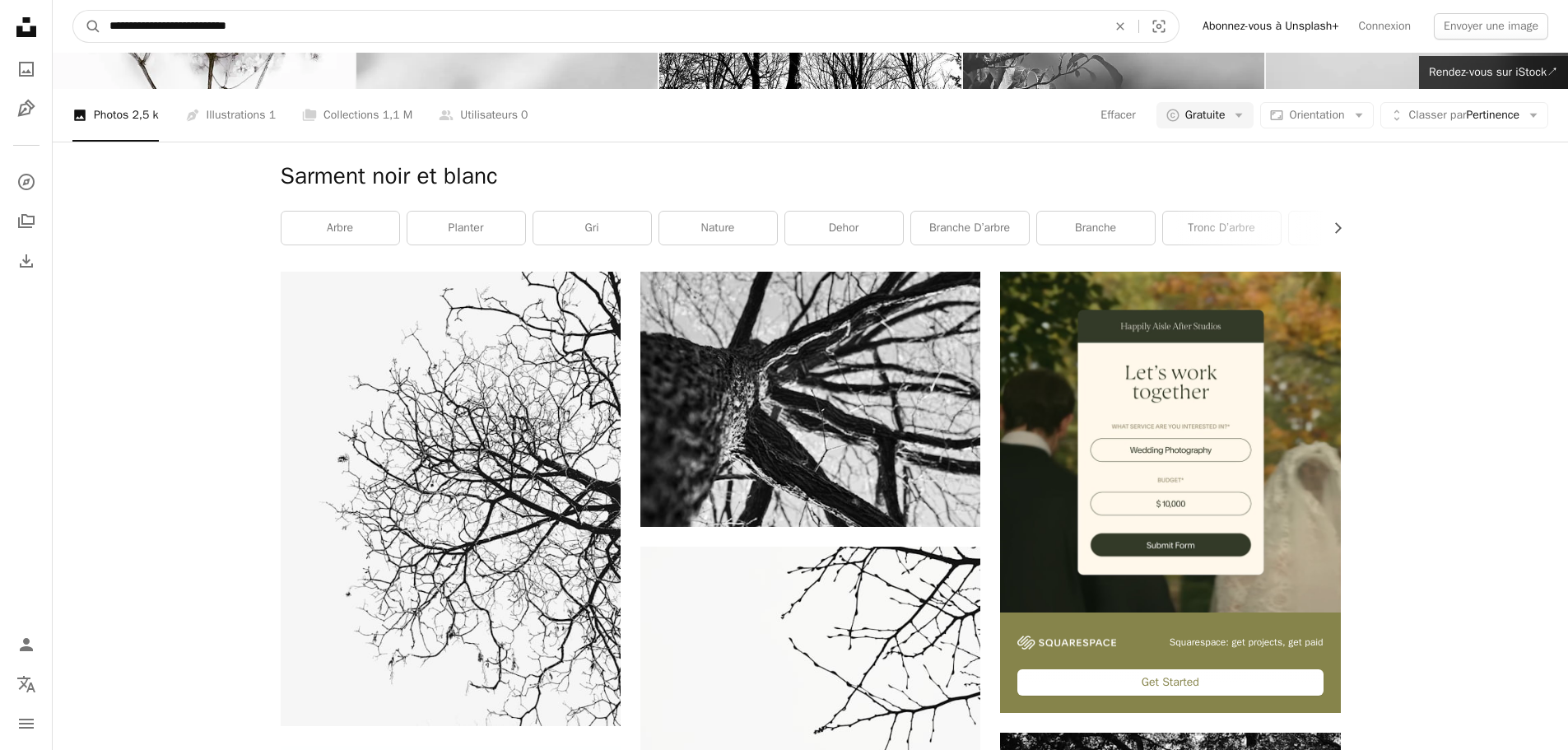 type on "**********" 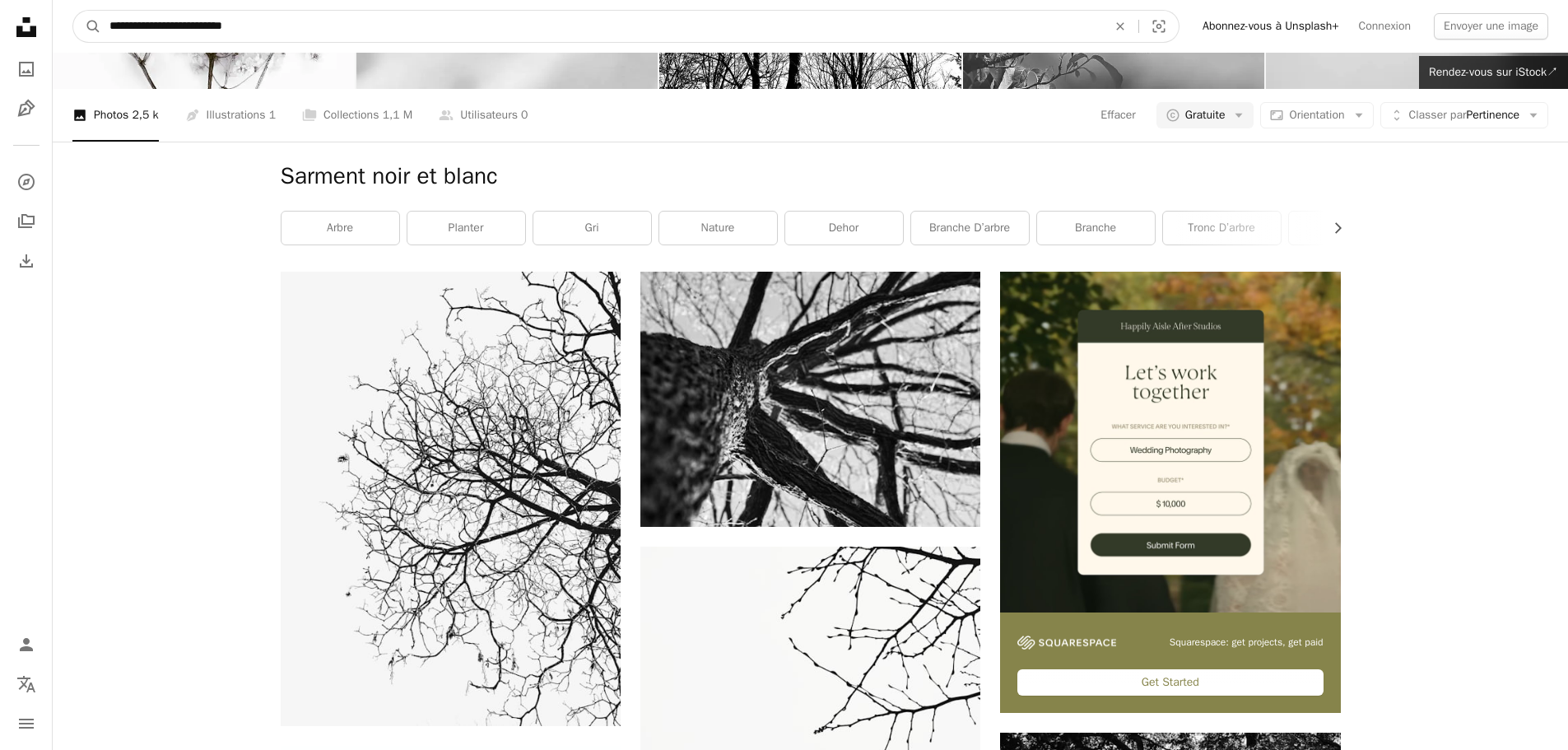 click on "A magnifying glass" at bounding box center (87, 26) 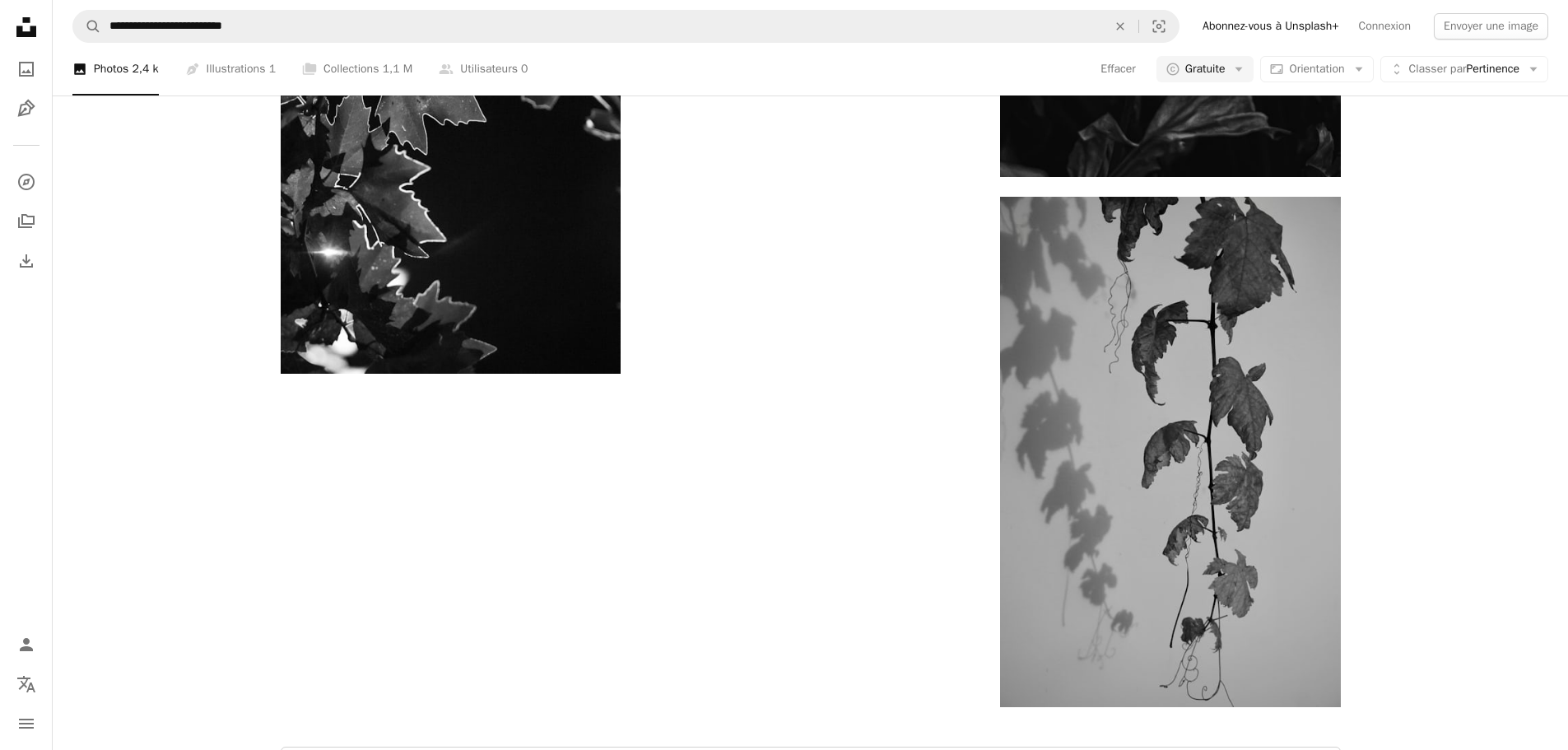 scroll, scrollTop: 4034, scrollLeft: 0, axis: vertical 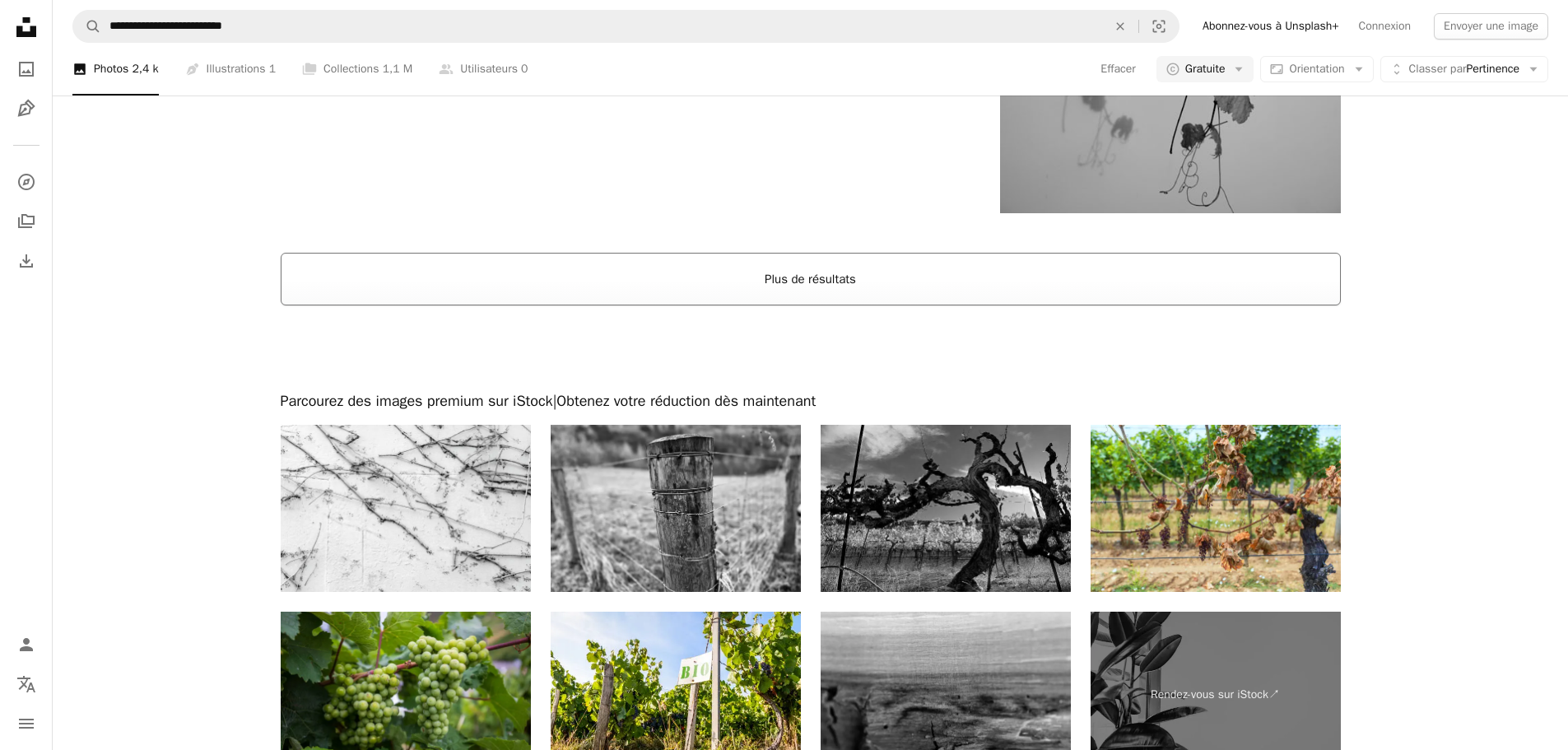 click on "Plus de résultats" at bounding box center [811, 279] 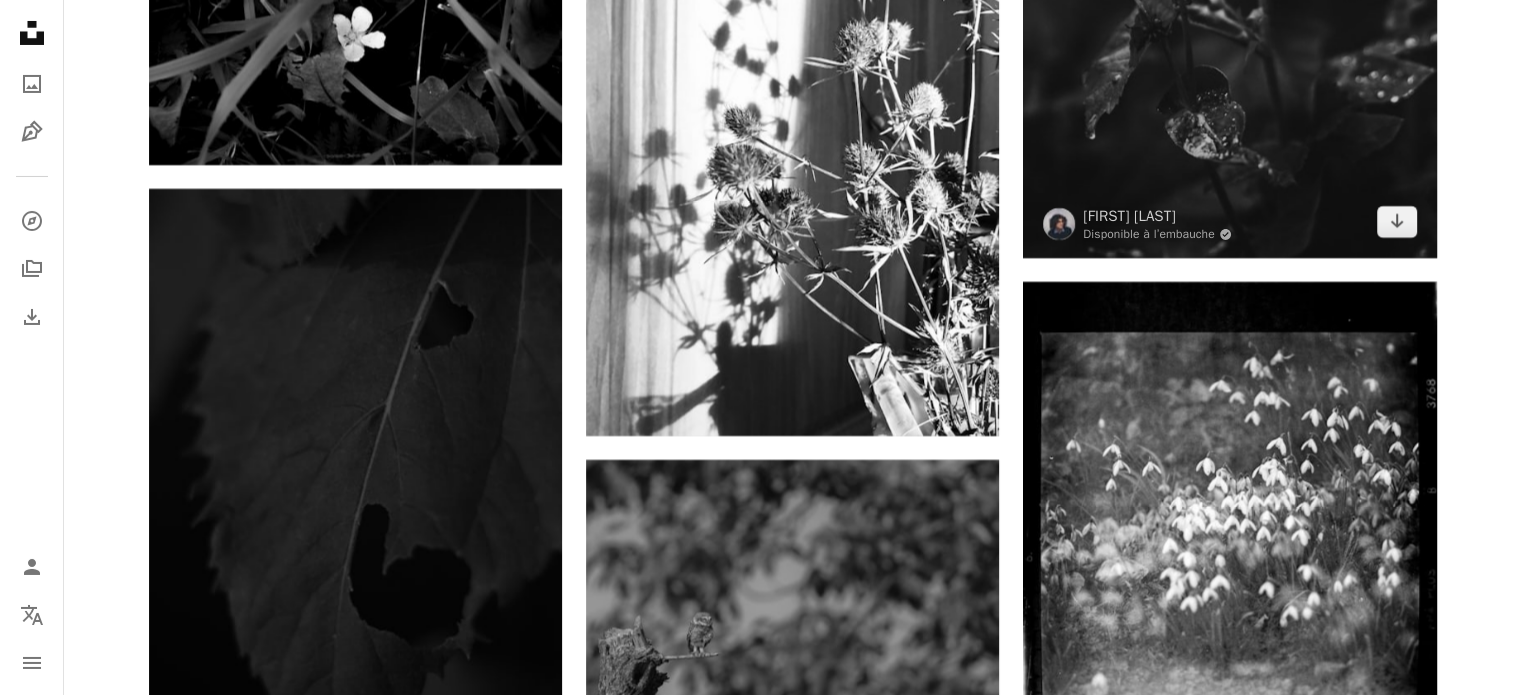 scroll, scrollTop: 29966, scrollLeft: 0, axis: vertical 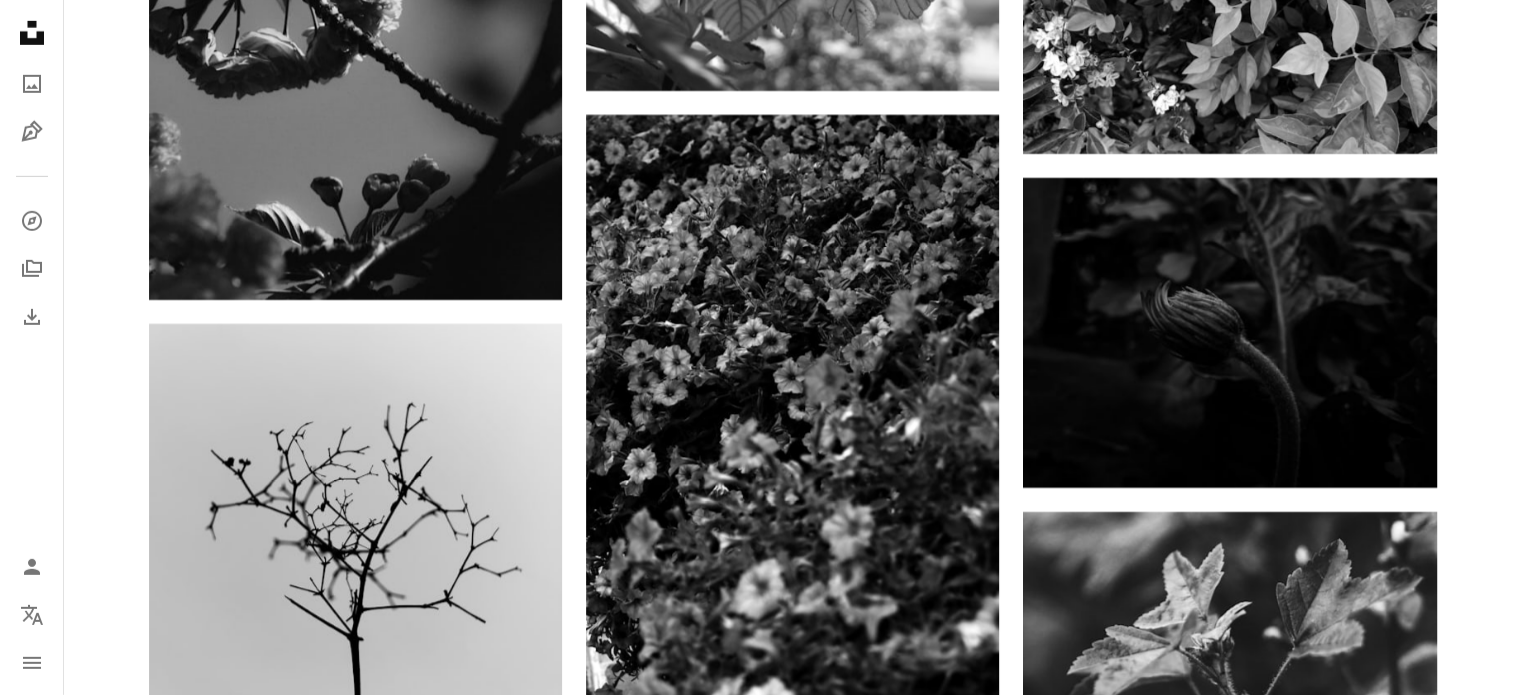 drag, startPoint x: 1520, startPoint y: 535, endPoint x: 1451, endPoint y: -121, distance: 659.61884 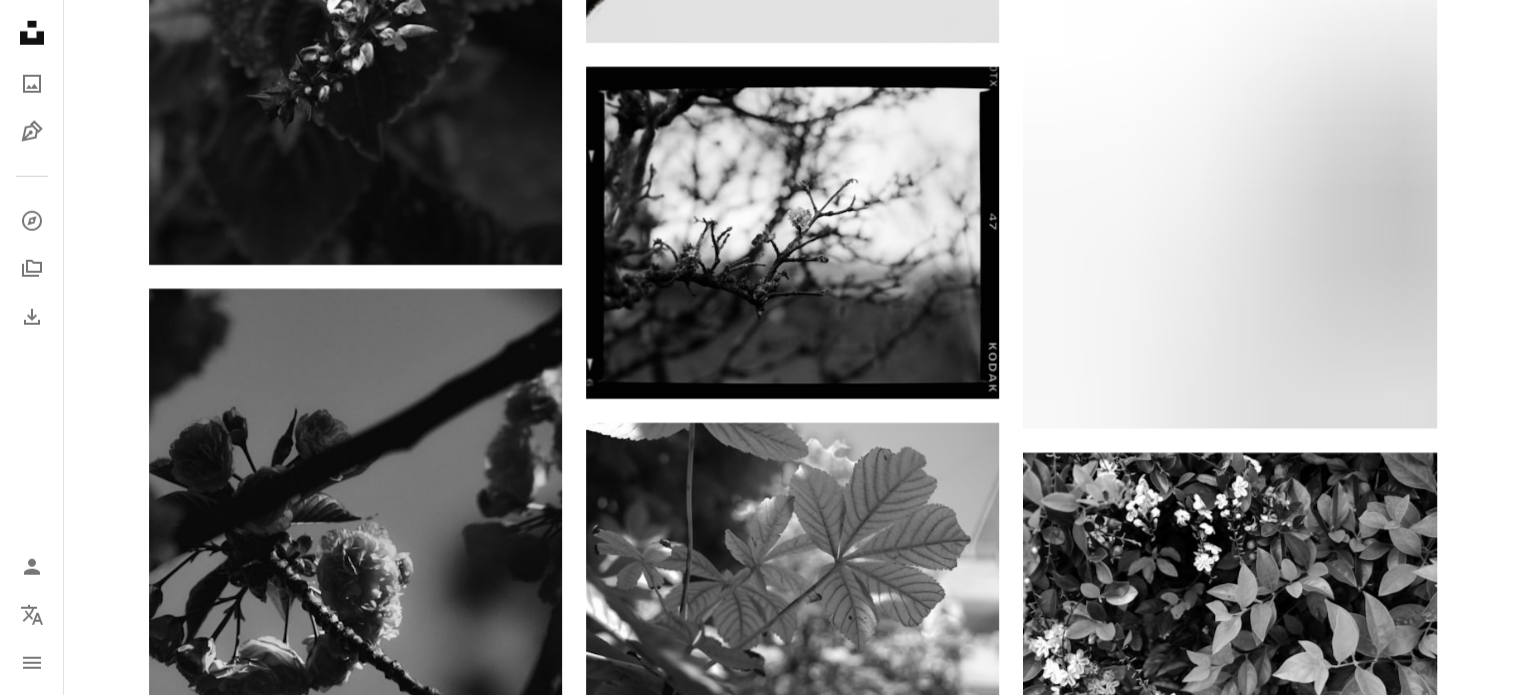 scroll, scrollTop: 28380, scrollLeft: 0, axis: vertical 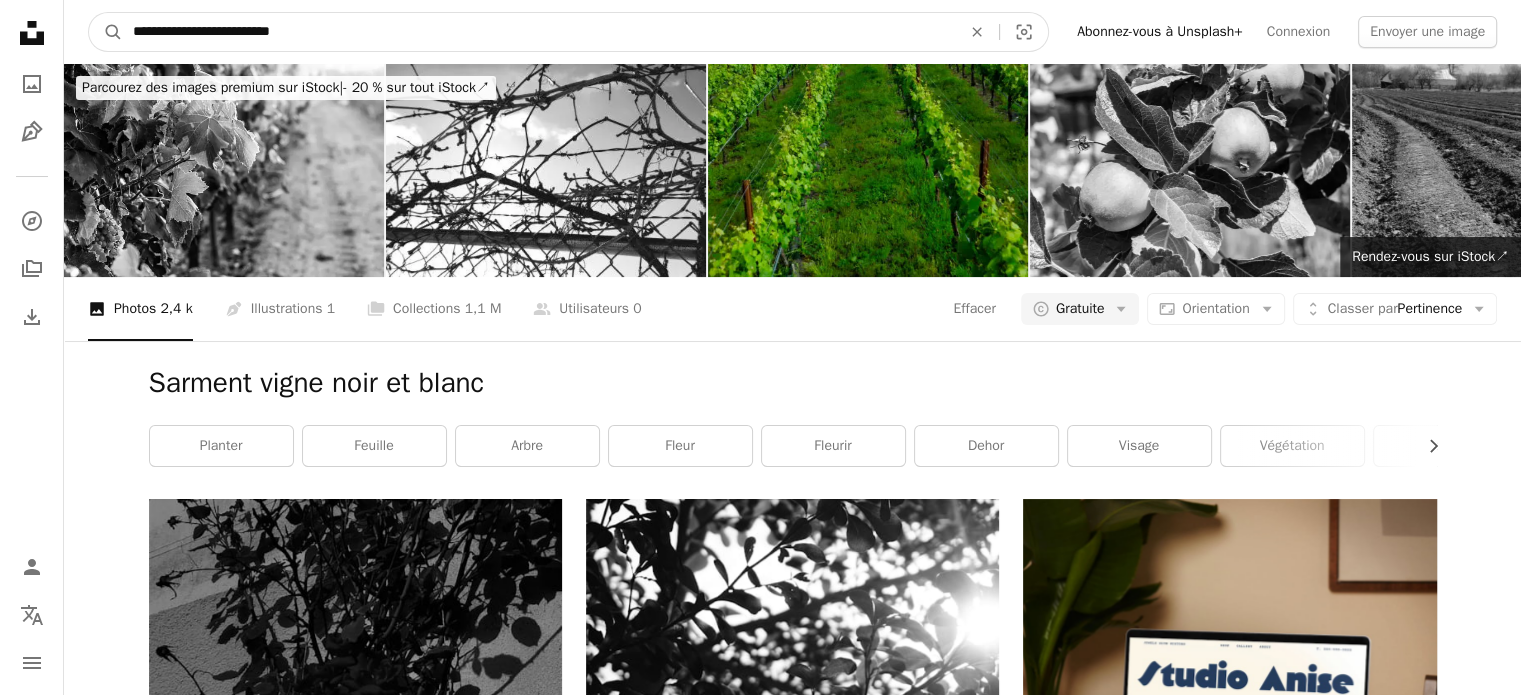 click on "**********" at bounding box center [539, 32] 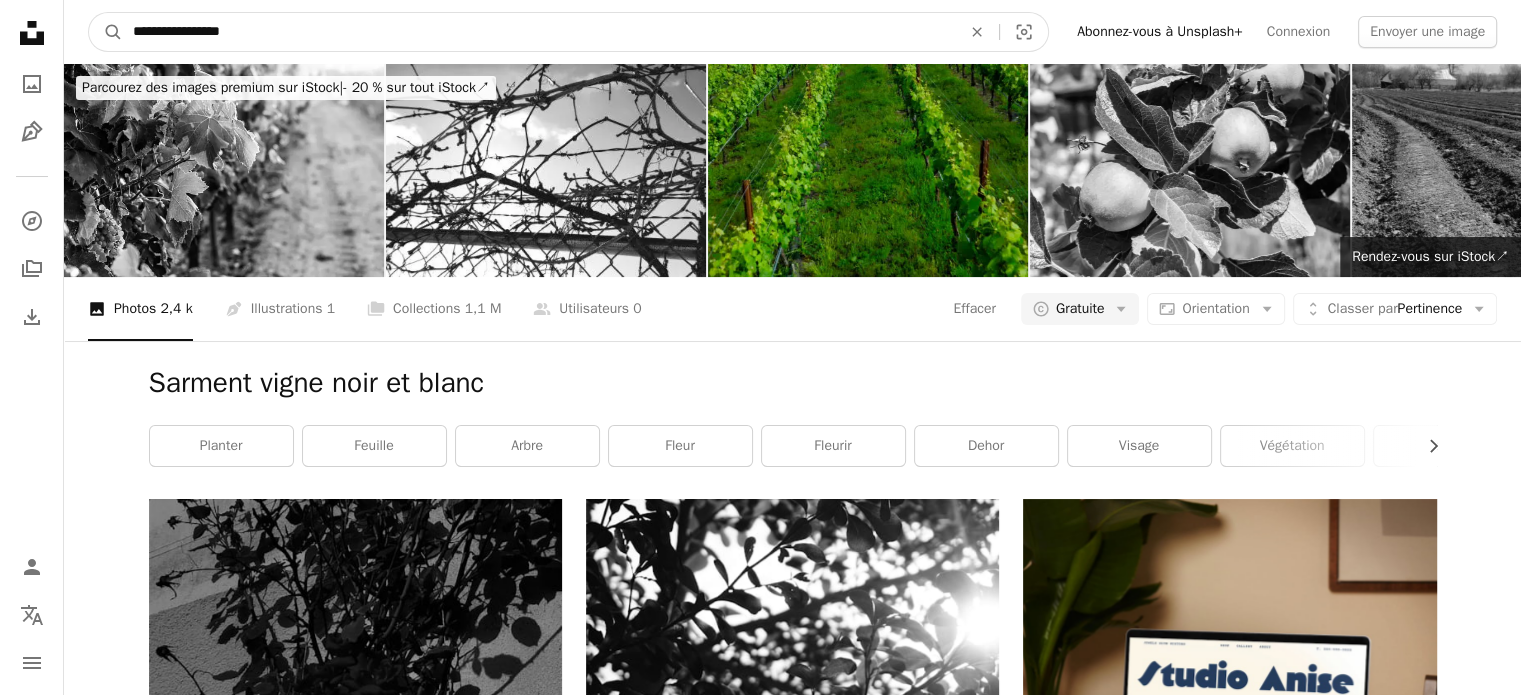 type on "**********" 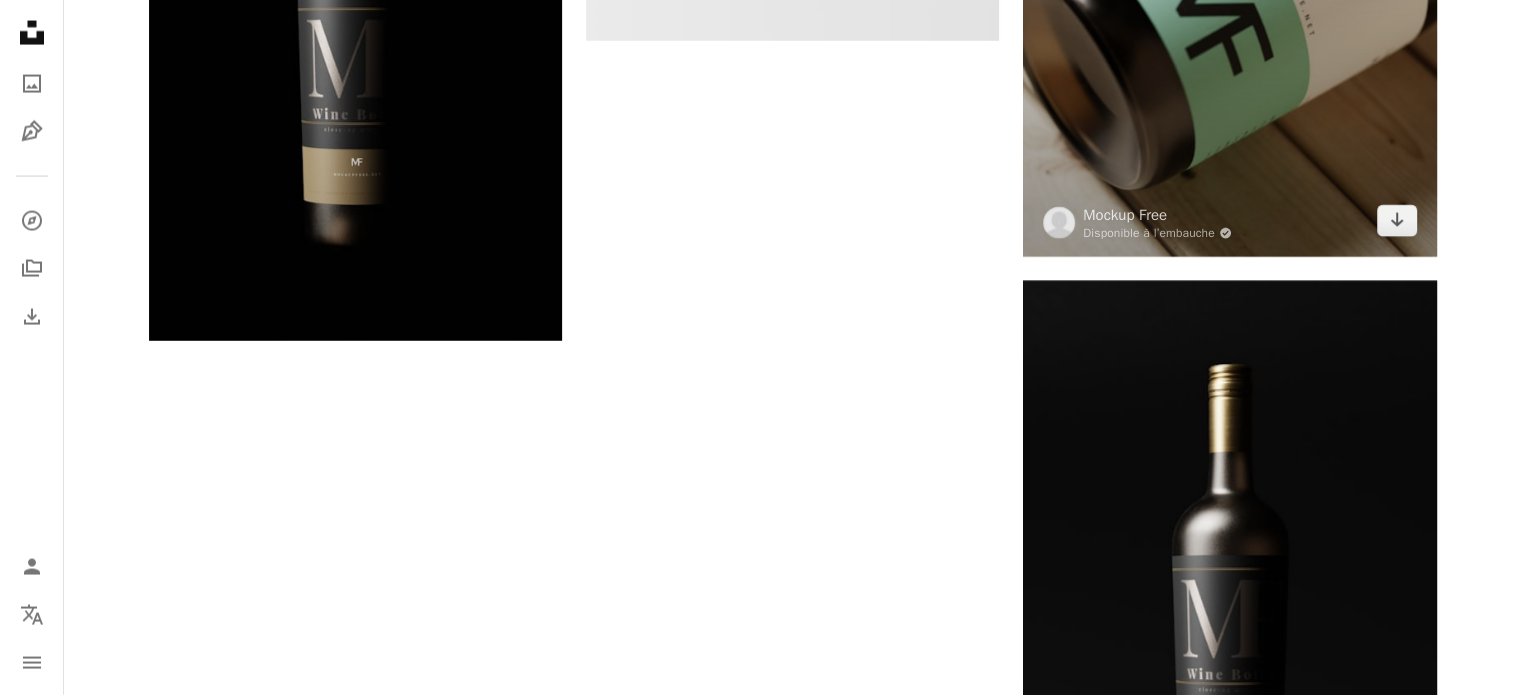 scroll, scrollTop: 4400, scrollLeft: 0, axis: vertical 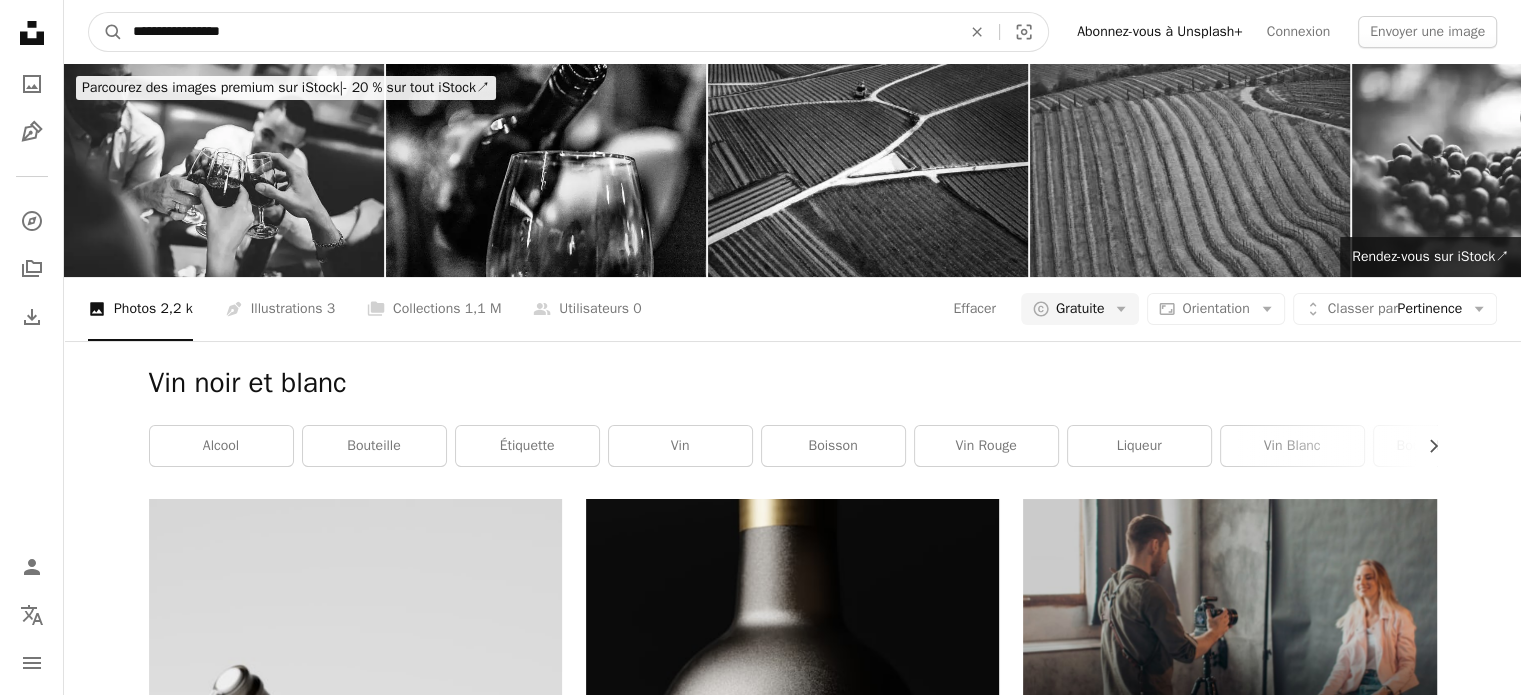 click on "**********" at bounding box center [539, 32] 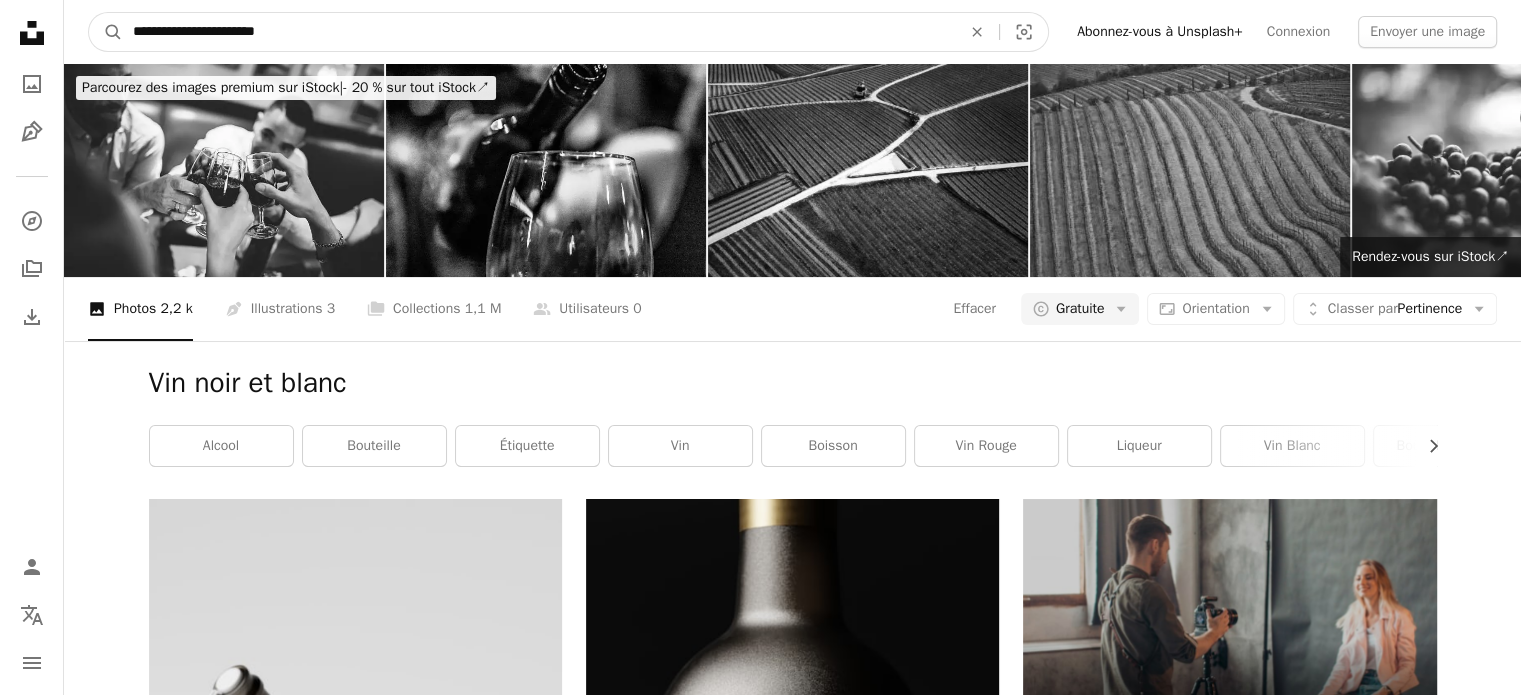 type on "**********" 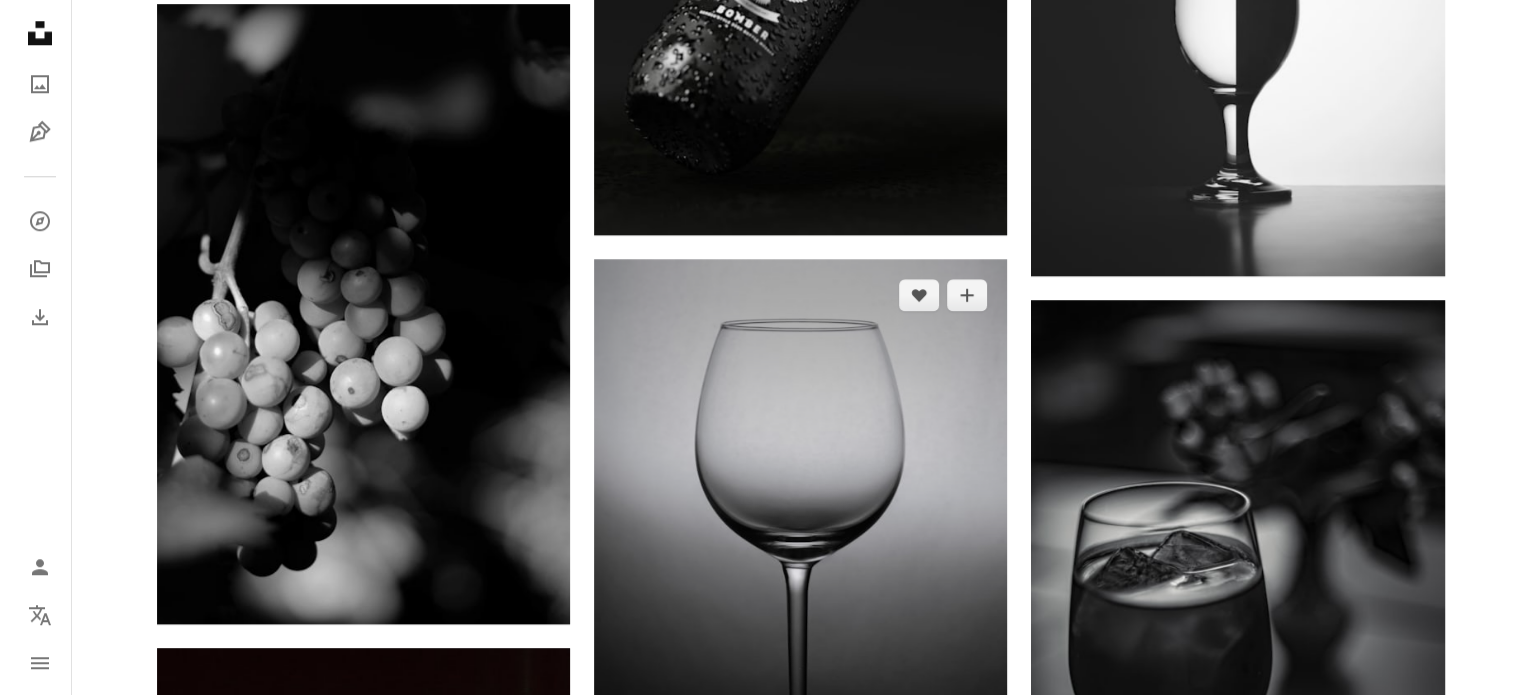 scroll, scrollTop: 2000, scrollLeft: 0, axis: vertical 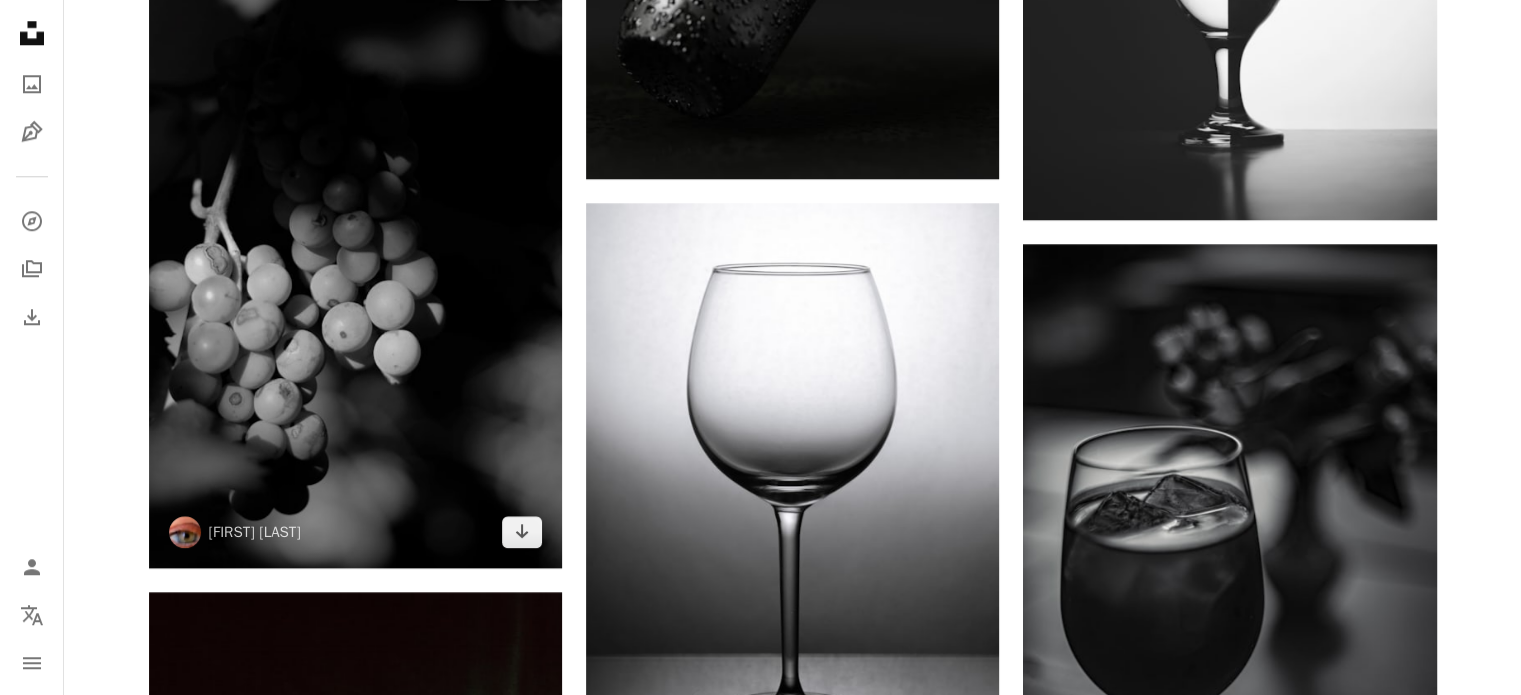 click at bounding box center (355, 258) 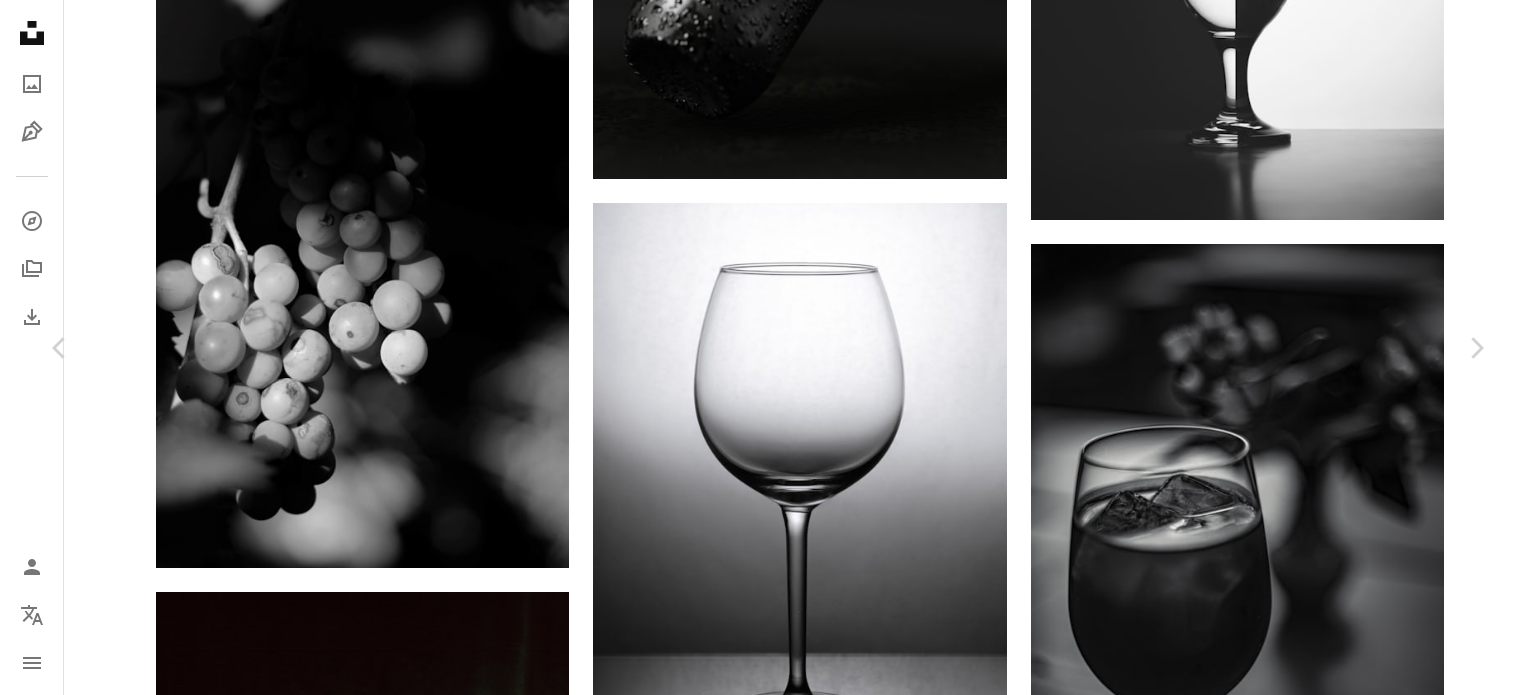scroll, scrollTop: 4100, scrollLeft: 0, axis: vertical 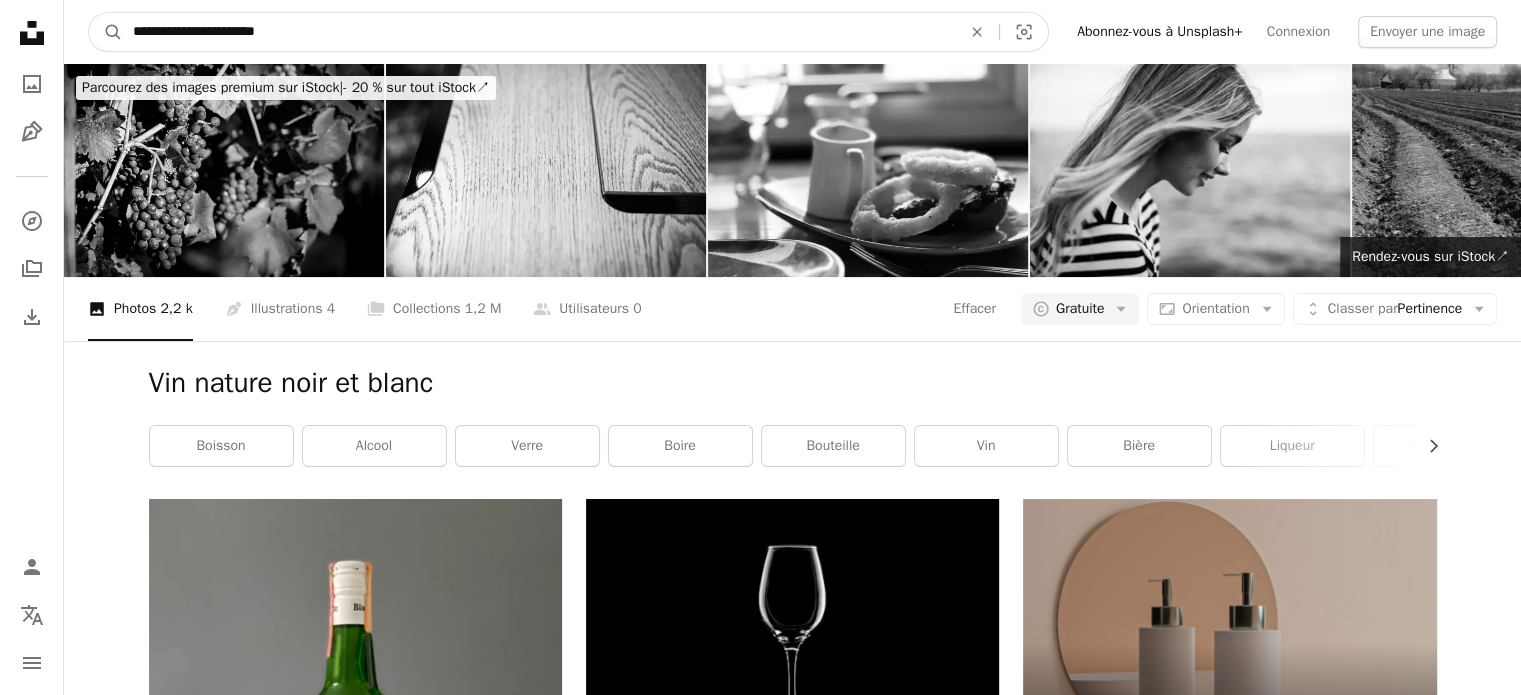 drag, startPoint x: 136, startPoint y: 15, endPoint x: -201, endPoint y: 359, distance: 481.56516 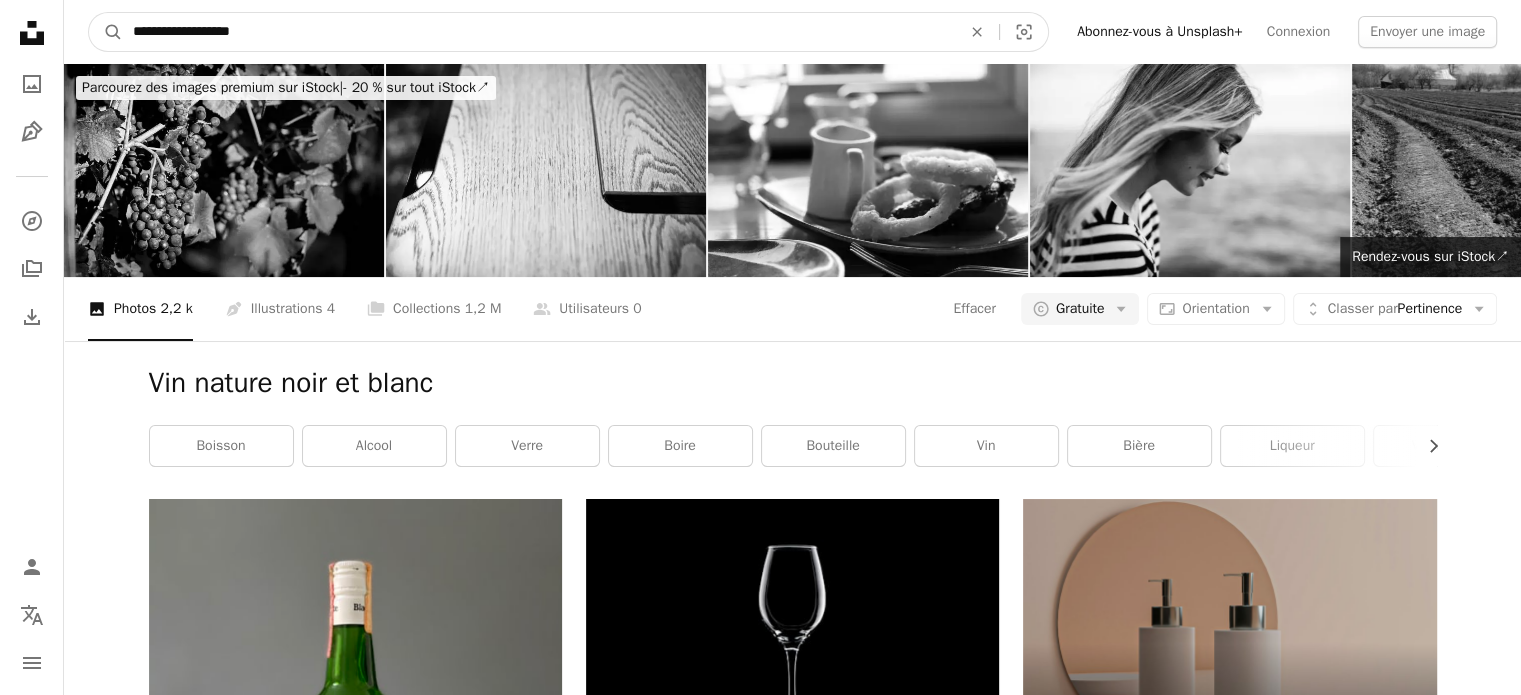 type on "**********" 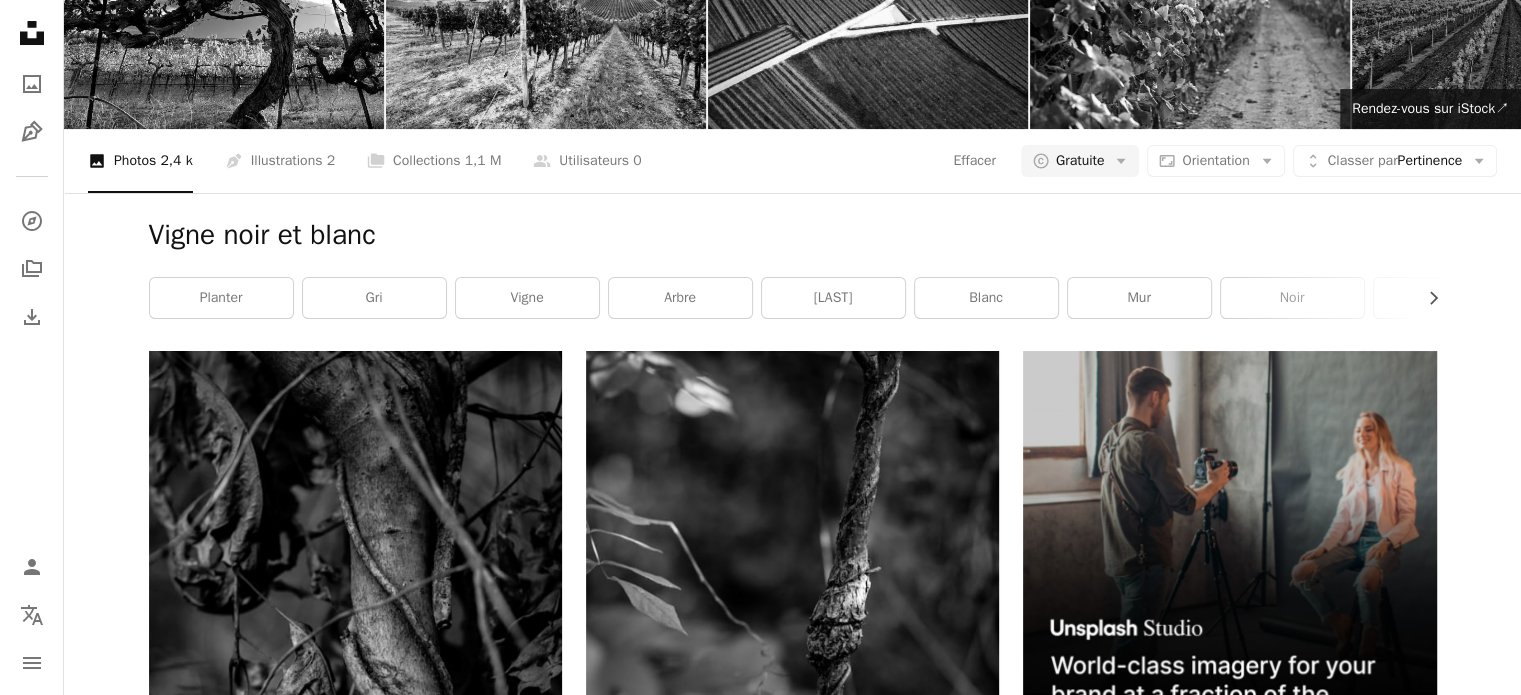 scroll, scrollTop: 0, scrollLeft: 0, axis: both 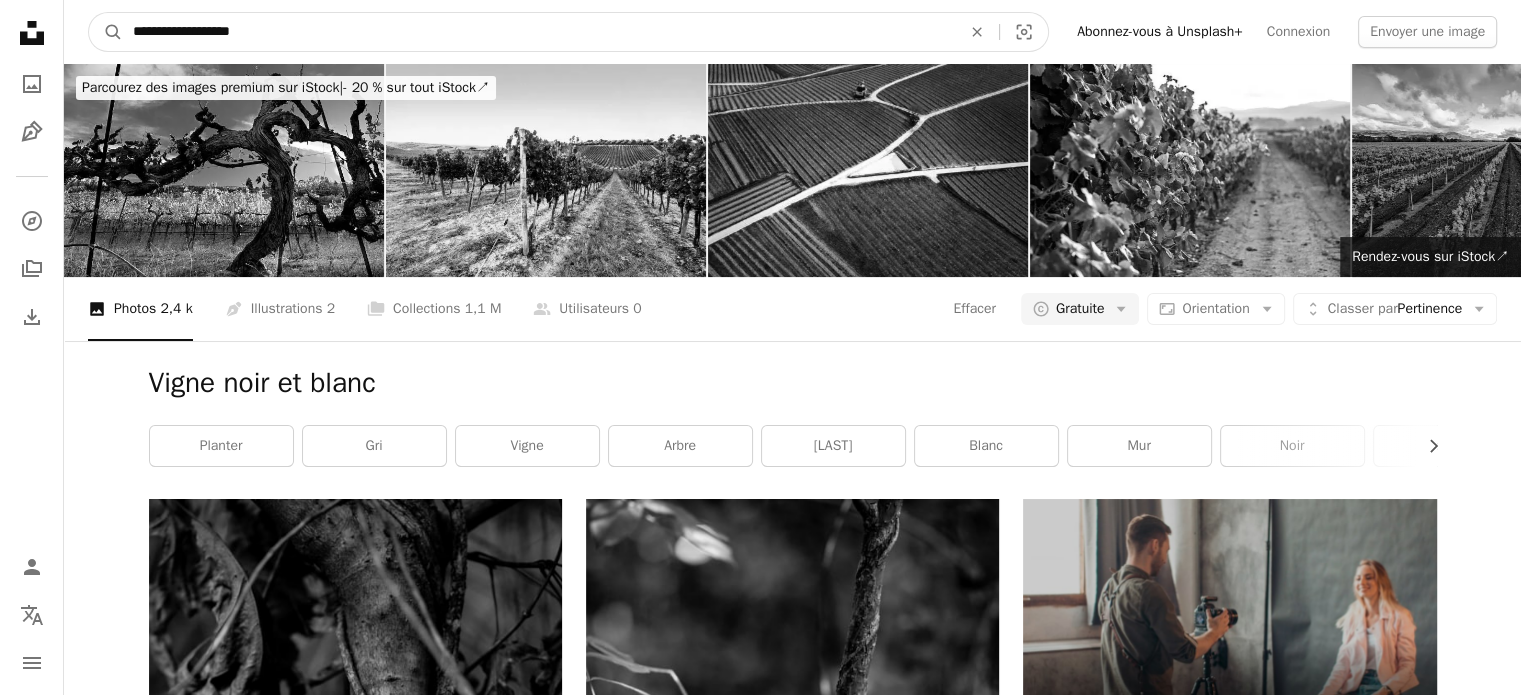 drag, startPoint x: 351, startPoint y: 40, endPoint x: -159, endPoint y: 405, distance: 627.15625 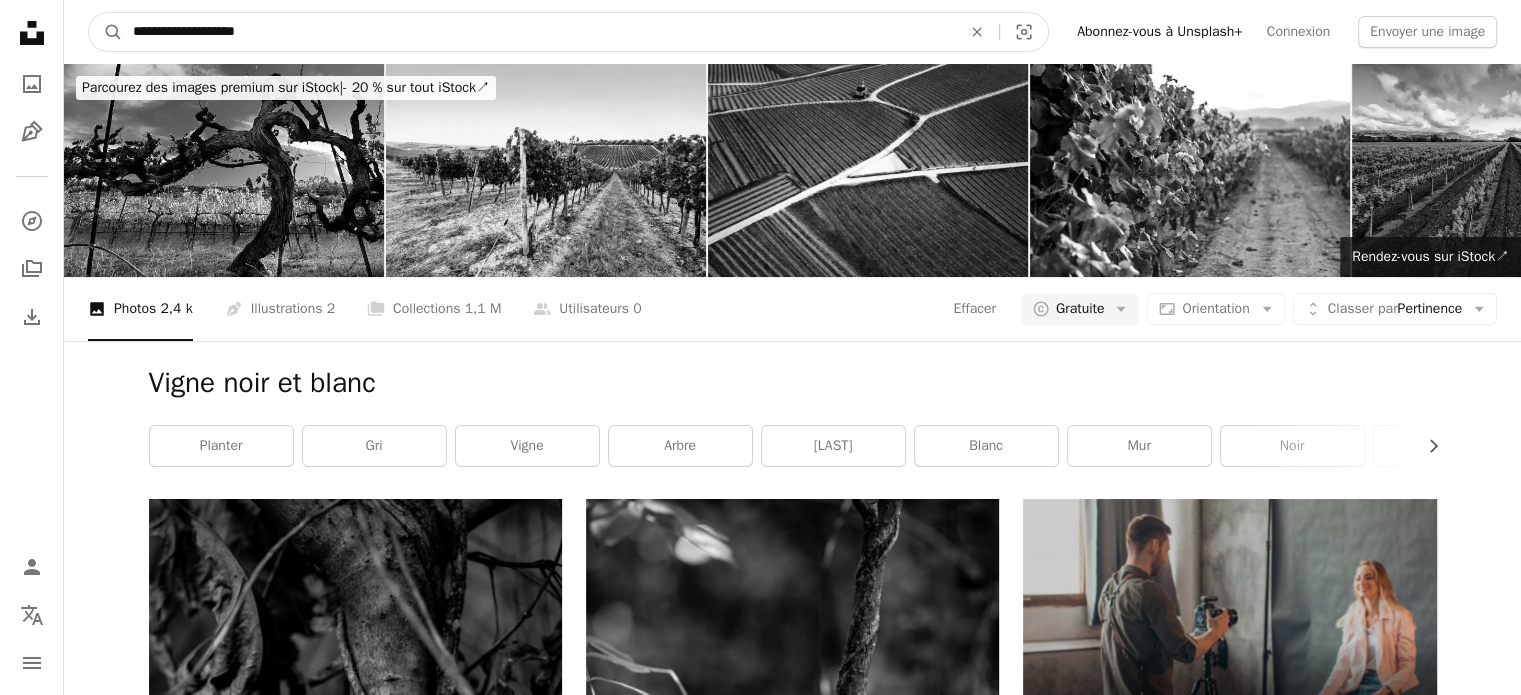 click on "A magnifying glass" at bounding box center [106, 32] 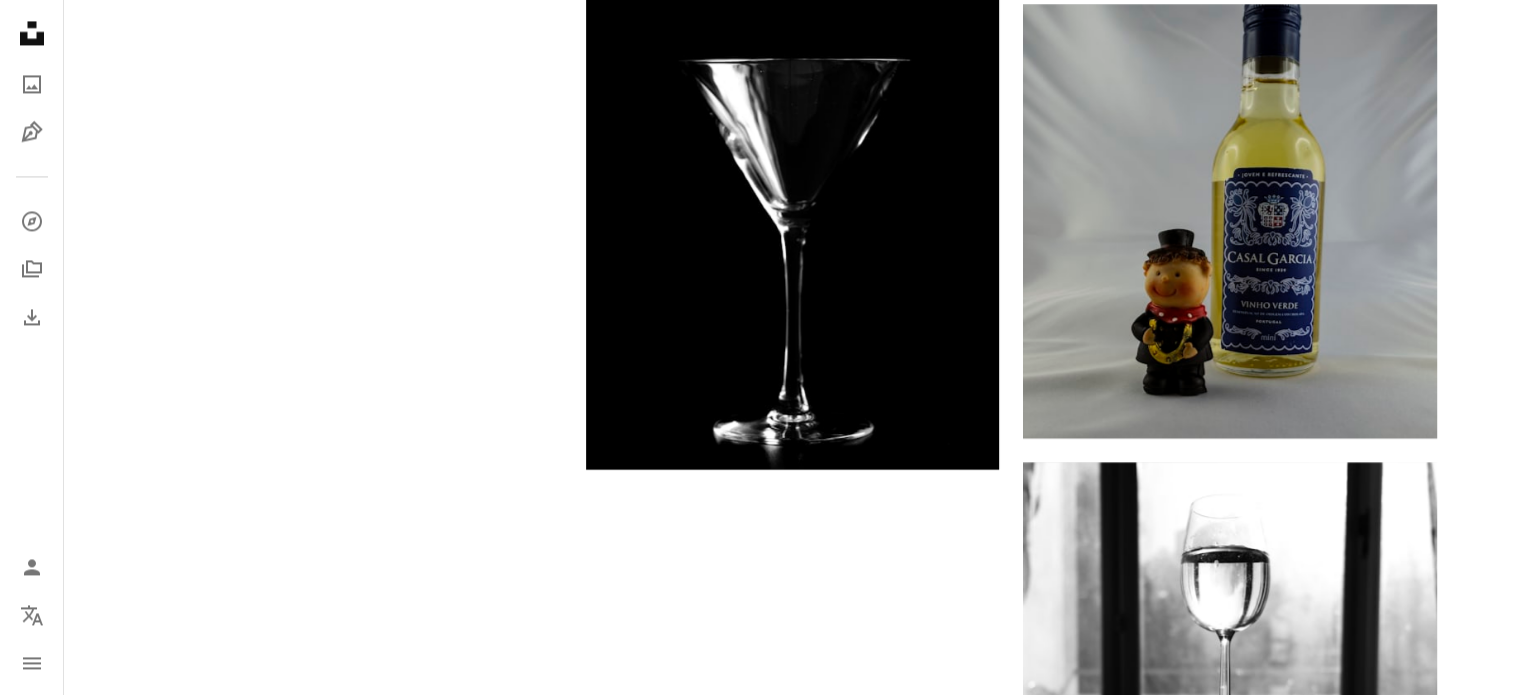 scroll, scrollTop: 3815, scrollLeft: 0, axis: vertical 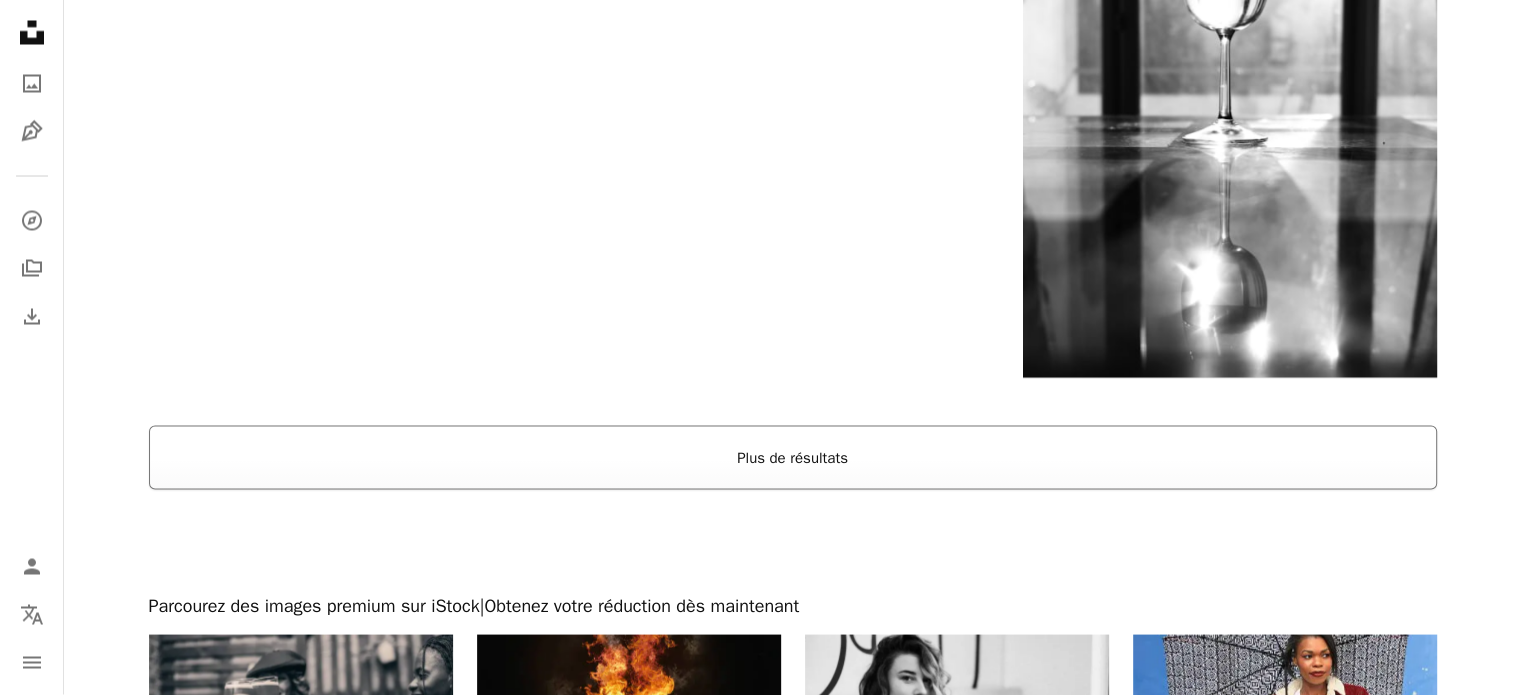 click on "Plus de résultats" at bounding box center [793, 458] 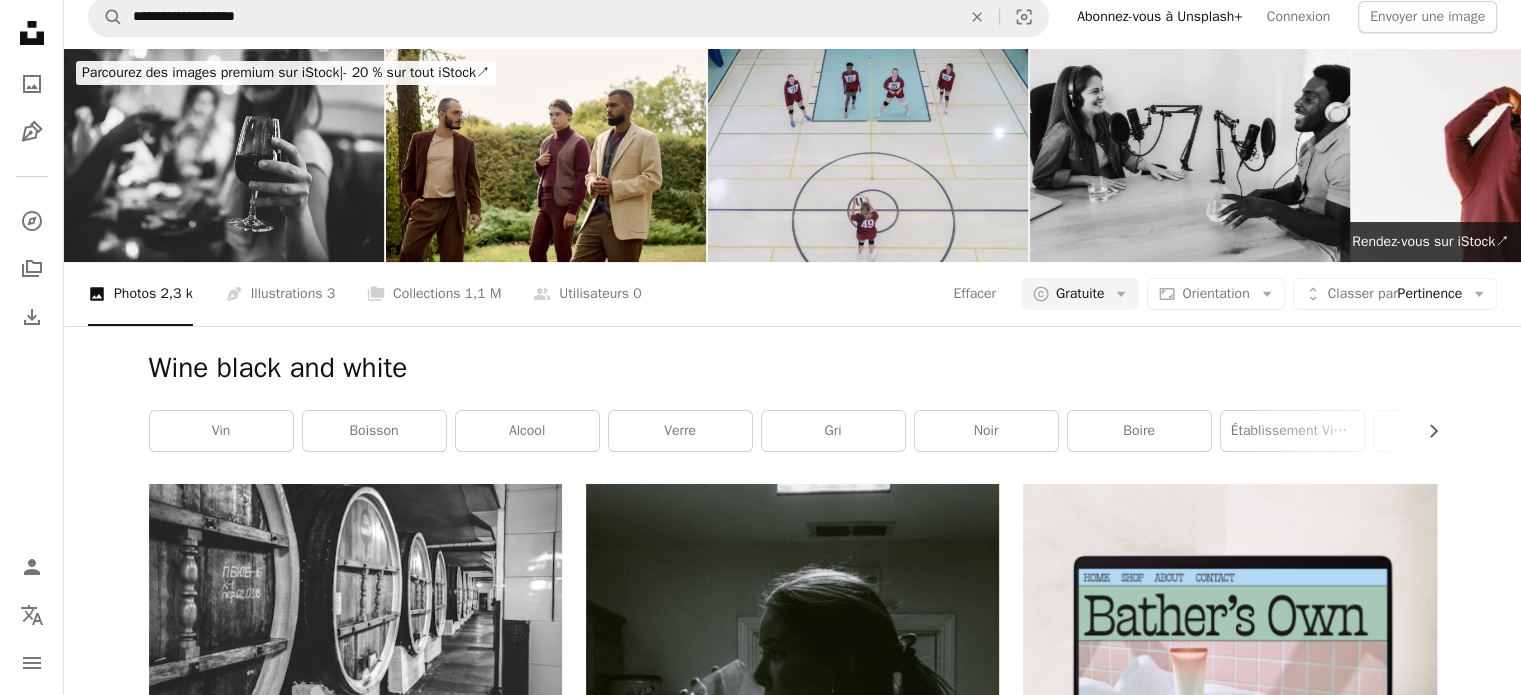 scroll, scrollTop: 0, scrollLeft: 0, axis: both 